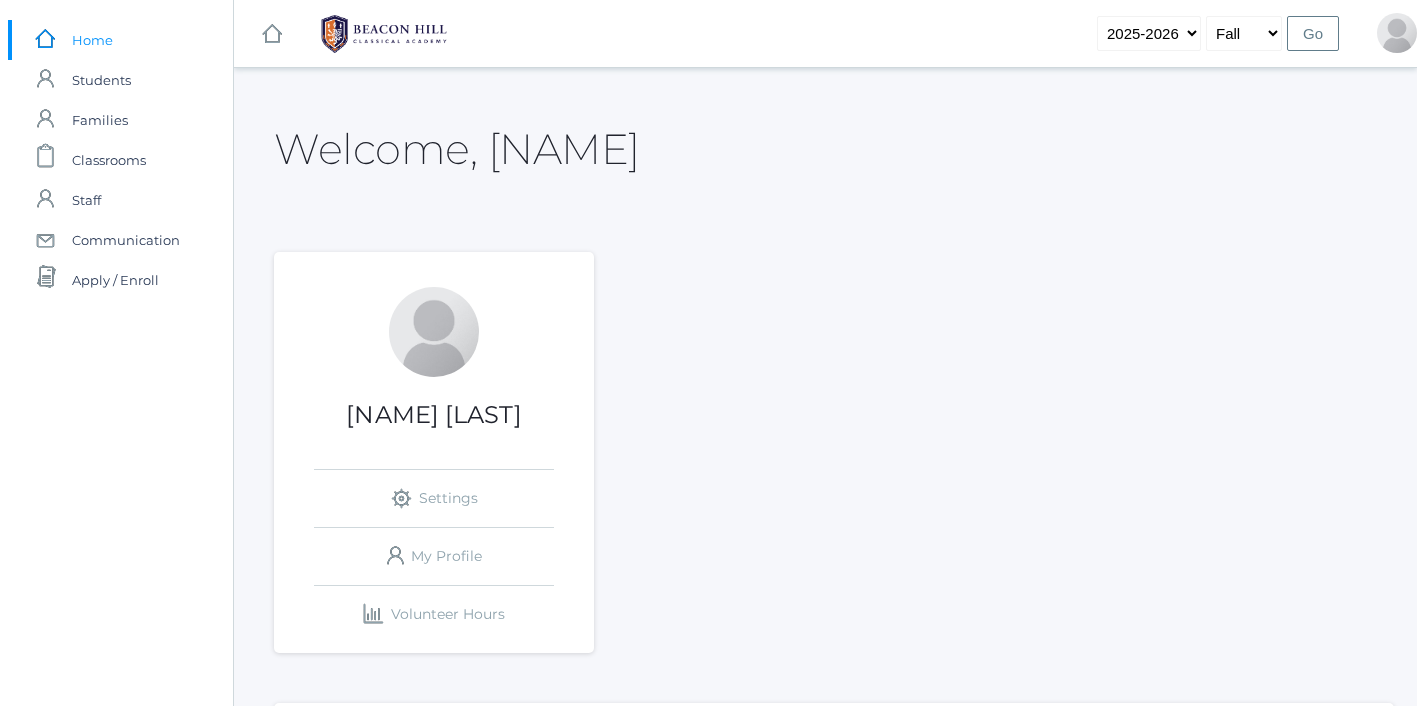 scroll, scrollTop: 0, scrollLeft: 0, axis: both 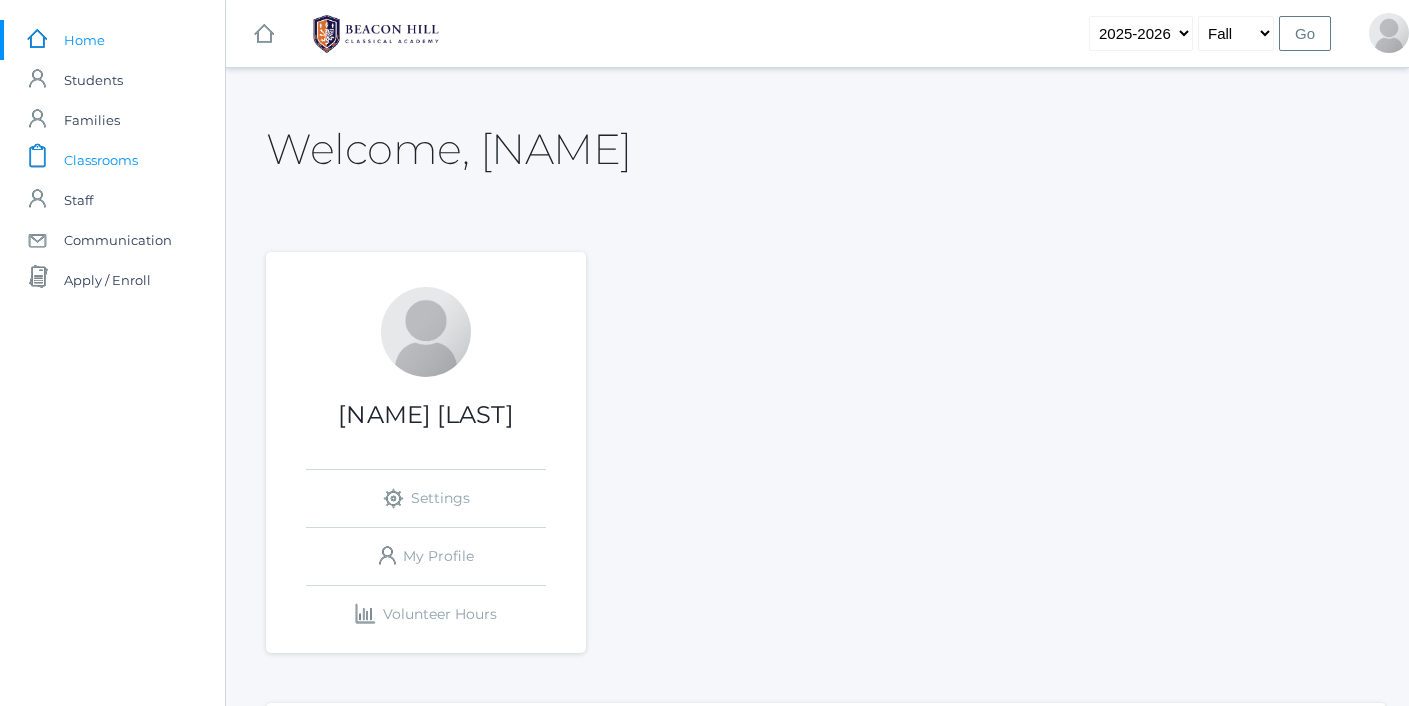 click on "Classrooms" at bounding box center (101, 160) 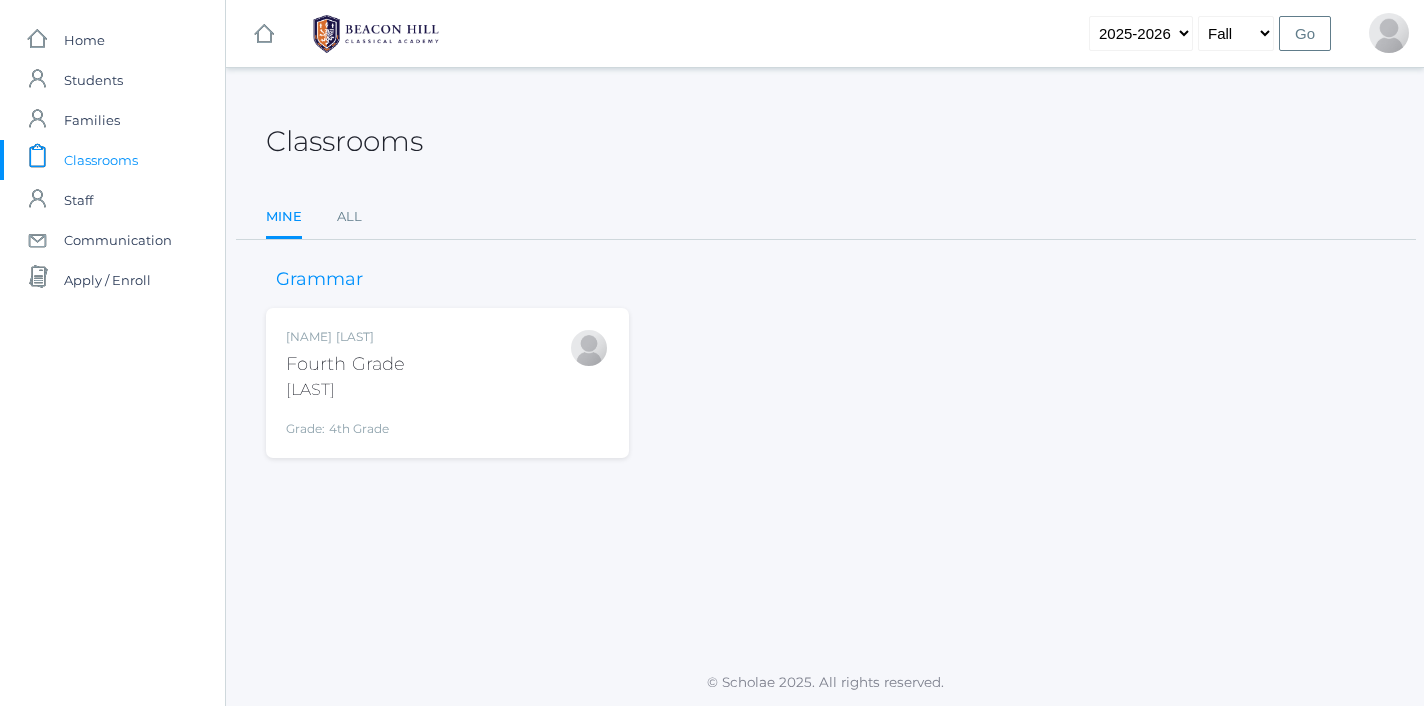 click on "Fourth Grade" at bounding box center (345, 364) 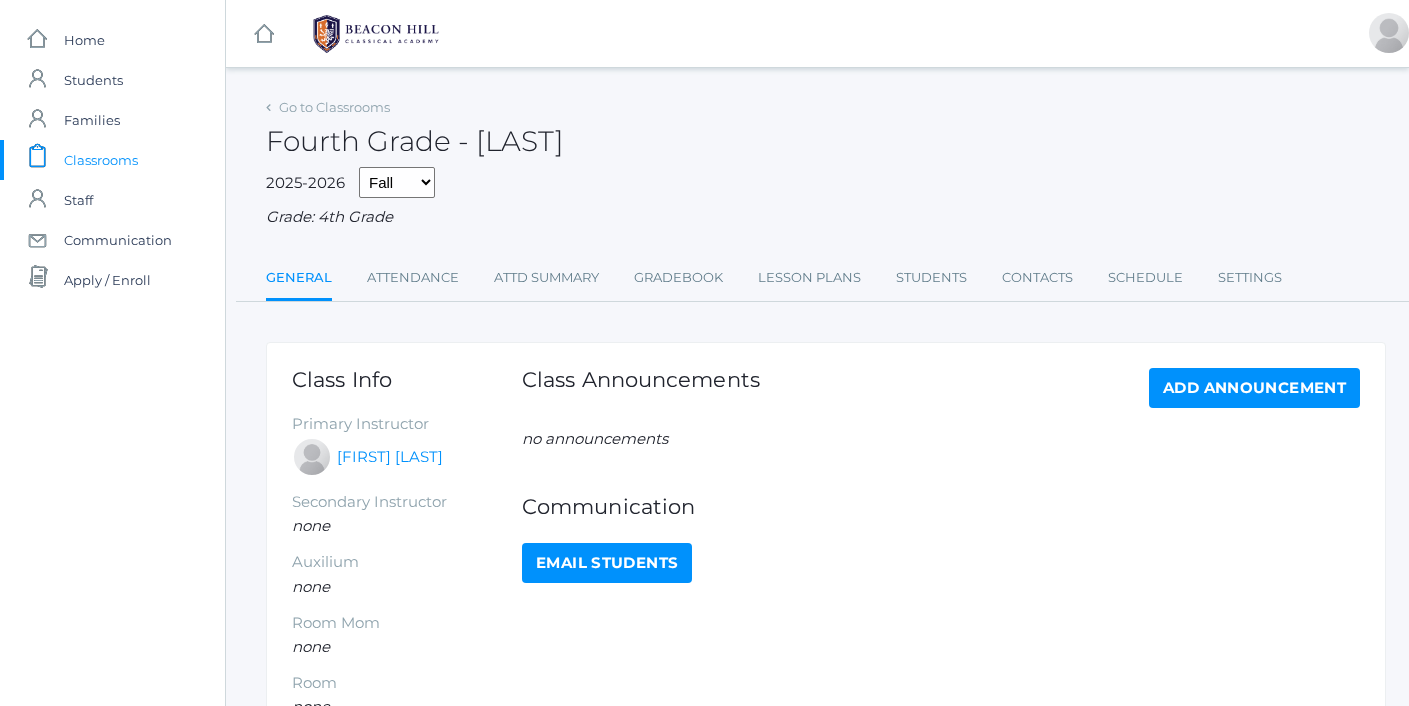 scroll, scrollTop: 0, scrollLeft: 0, axis: both 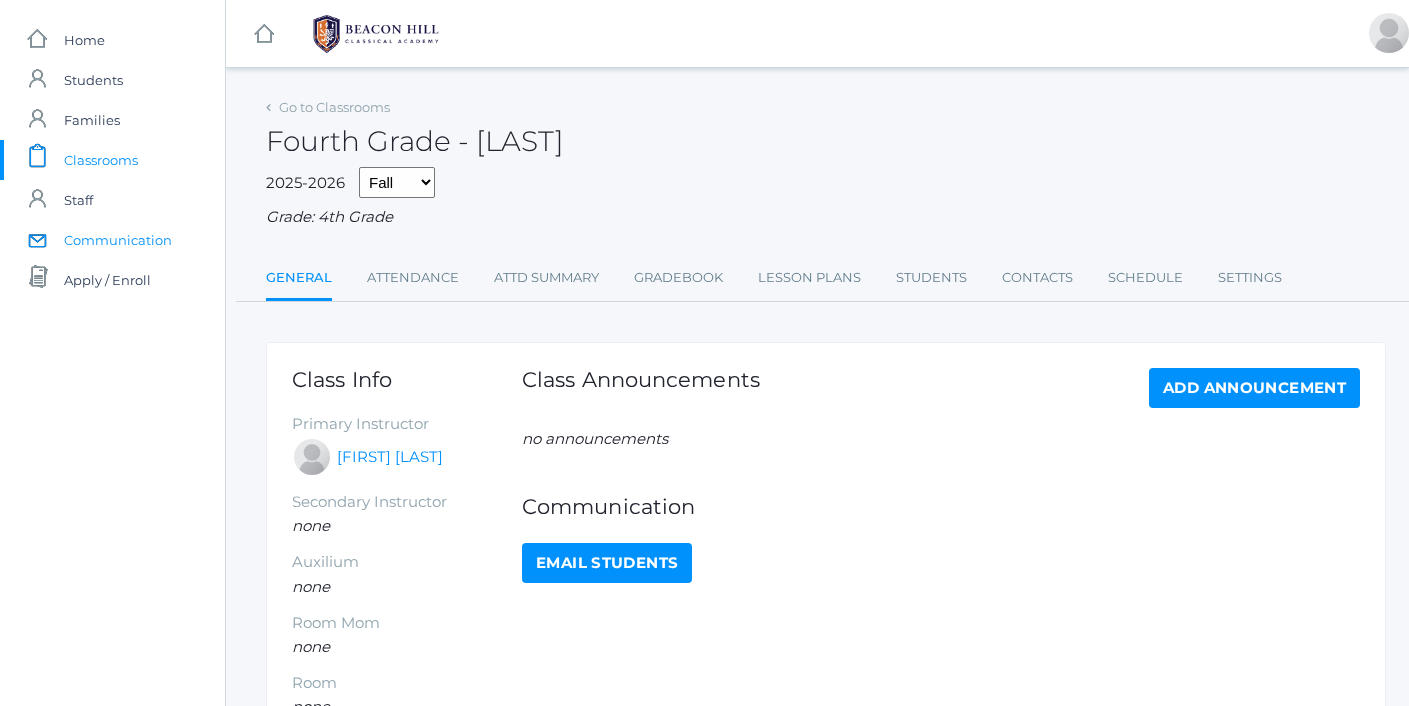 click on "Communication" at bounding box center (118, 240) 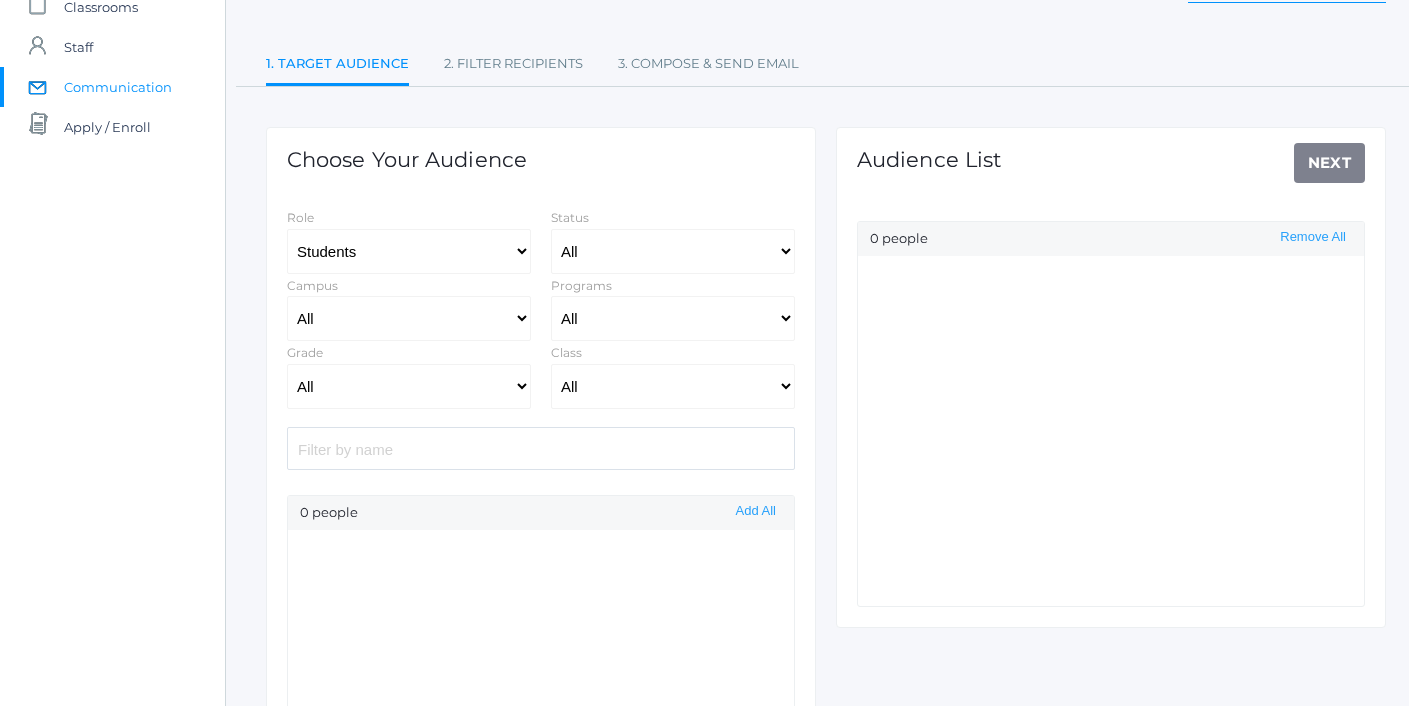 scroll, scrollTop: 228, scrollLeft: 0, axis: vertical 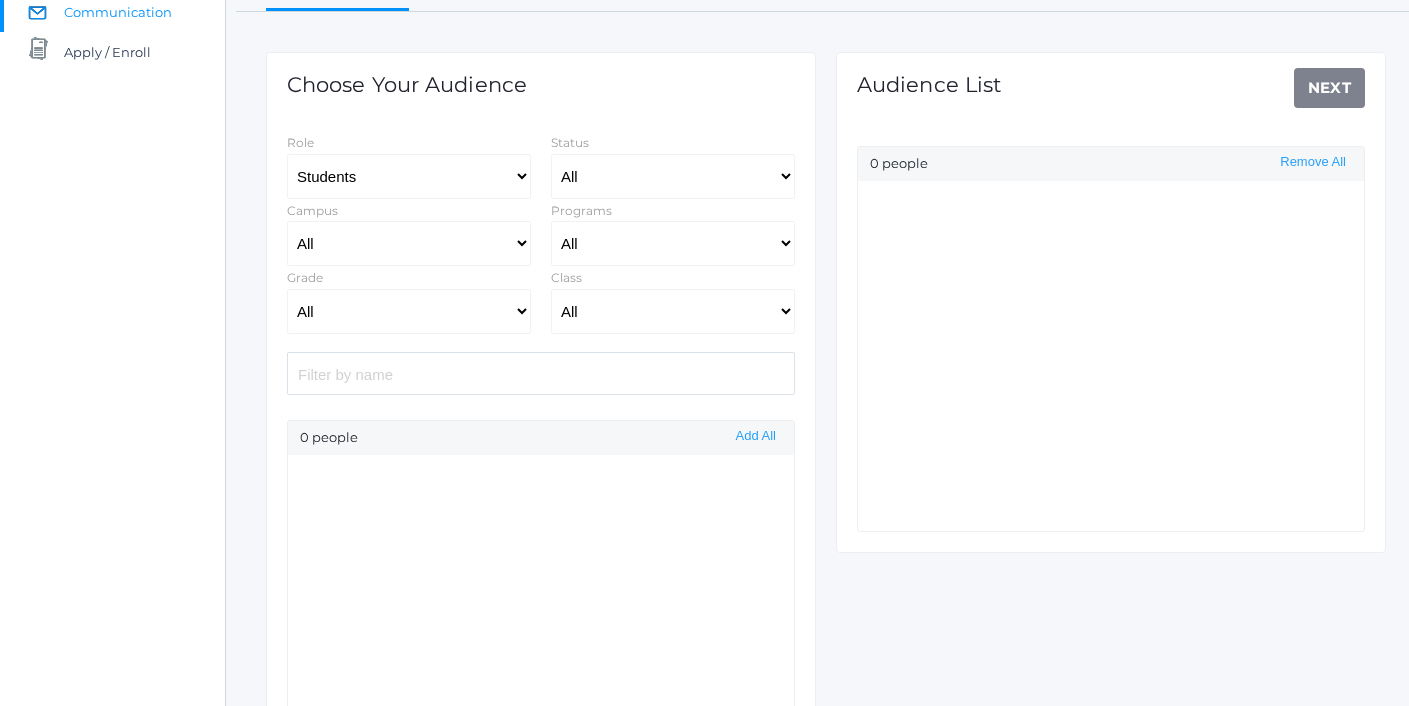 select on "Enrolled" 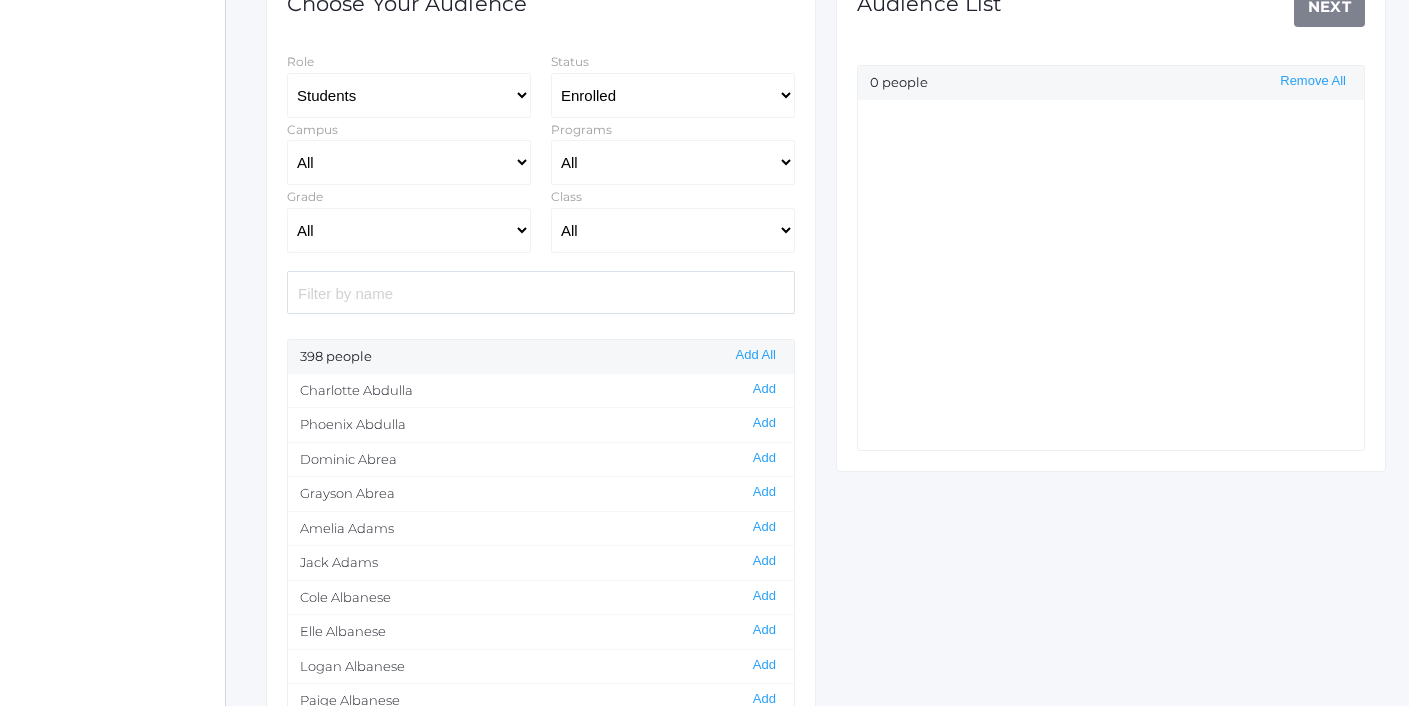 scroll, scrollTop: 326, scrollLeft: 0, axis: vertical 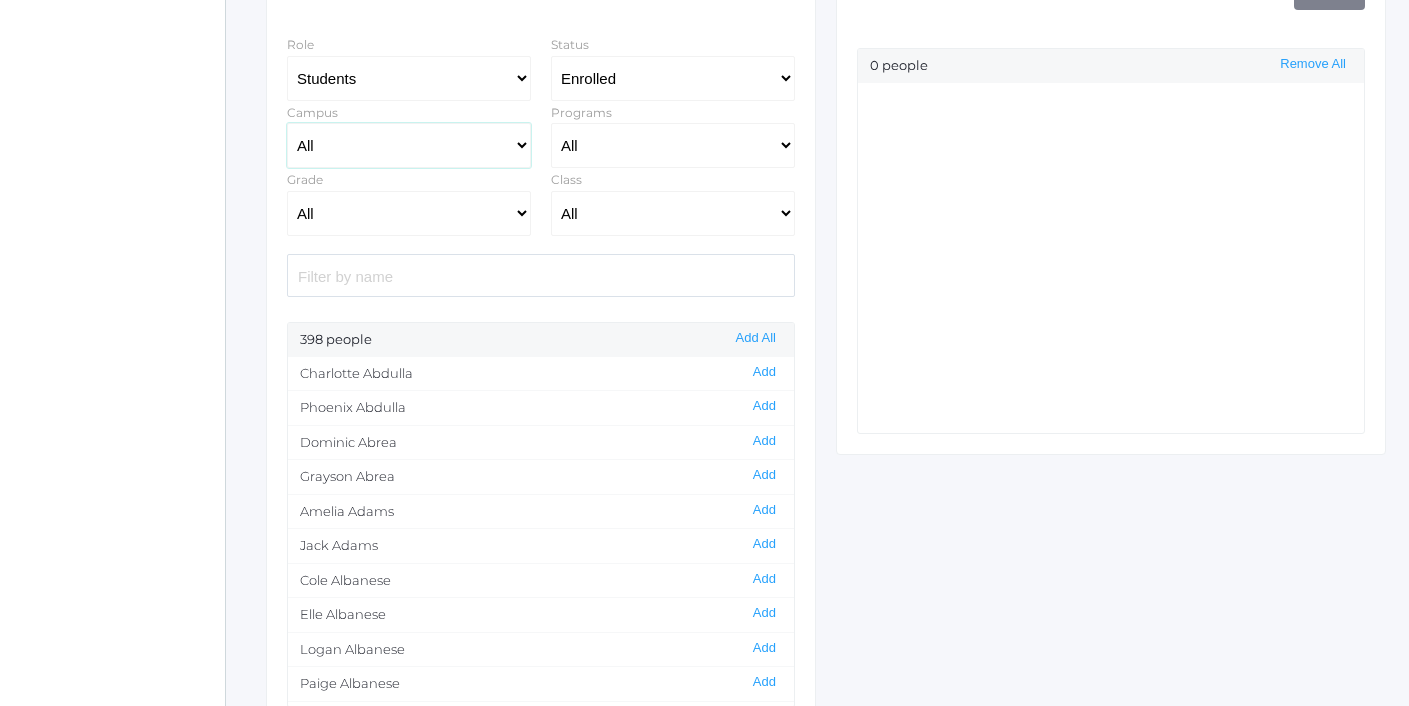 select on "lower" 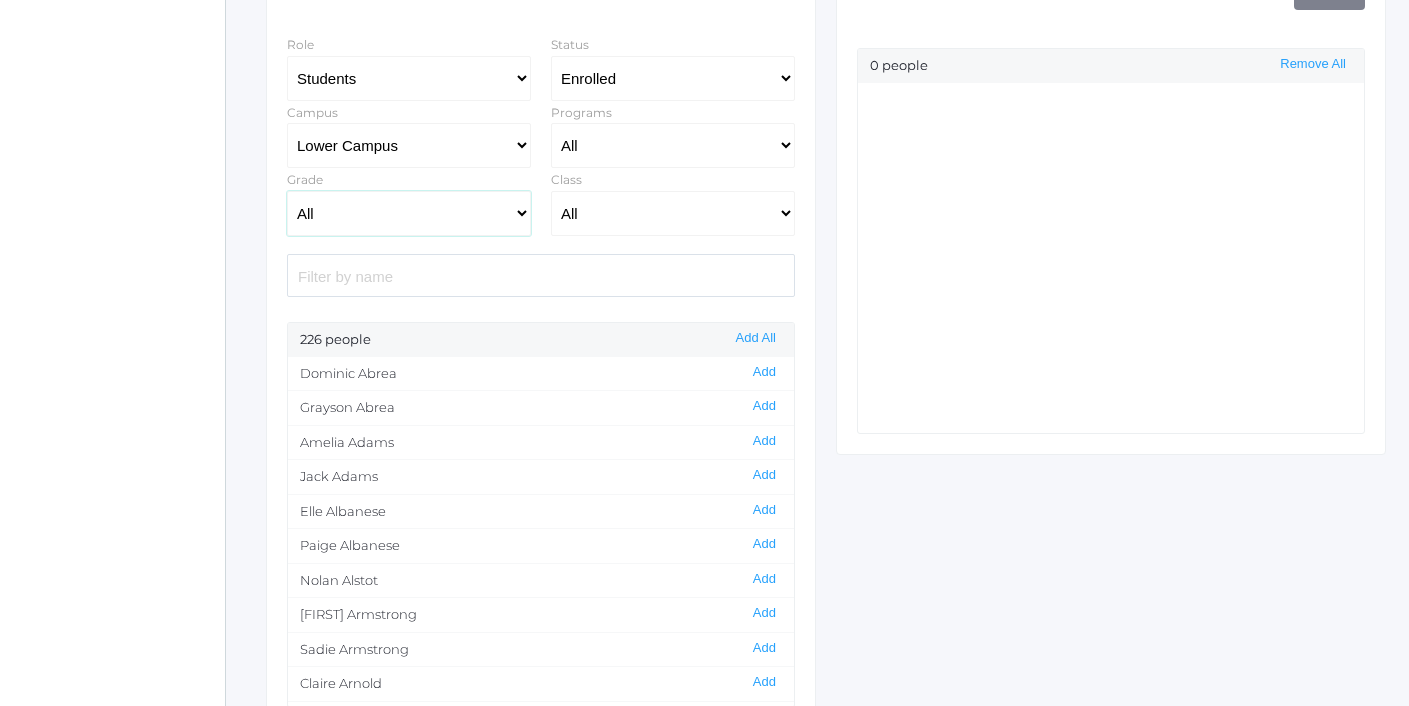 select on "4" 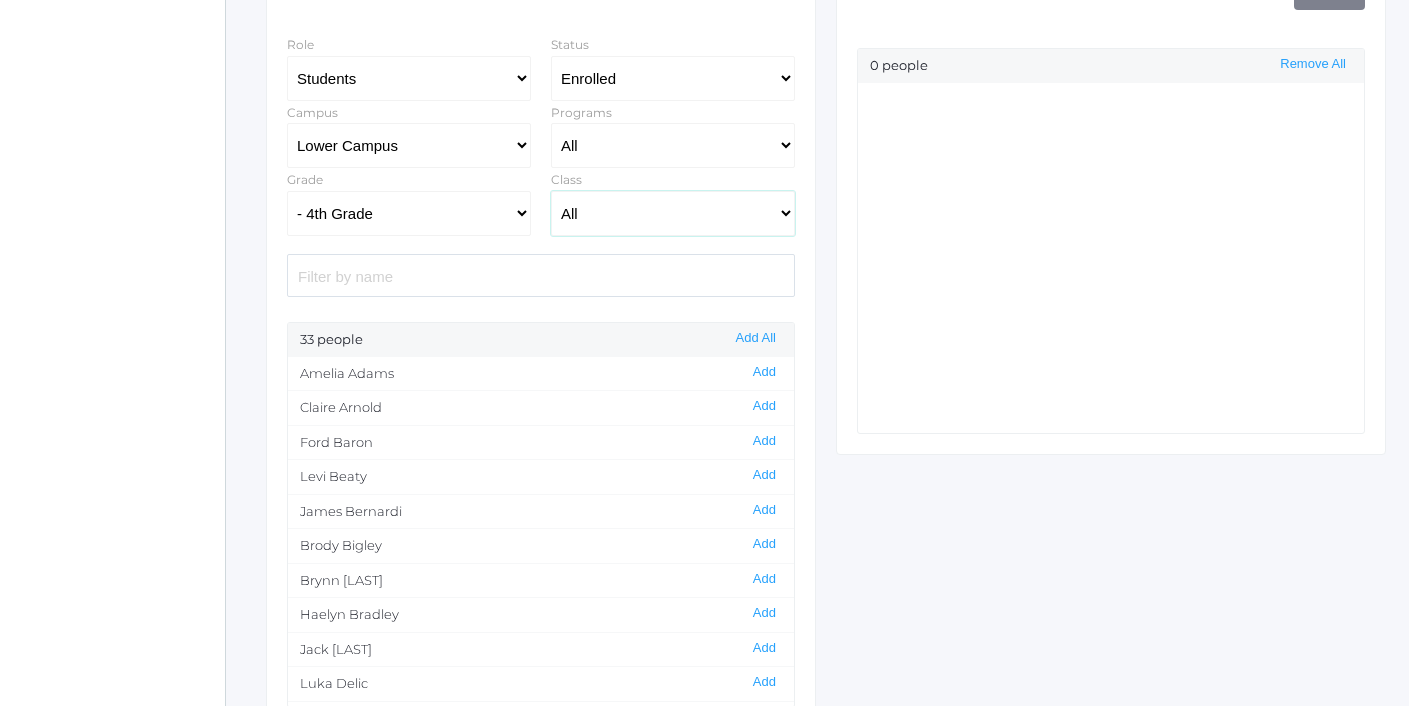 select on "1972" 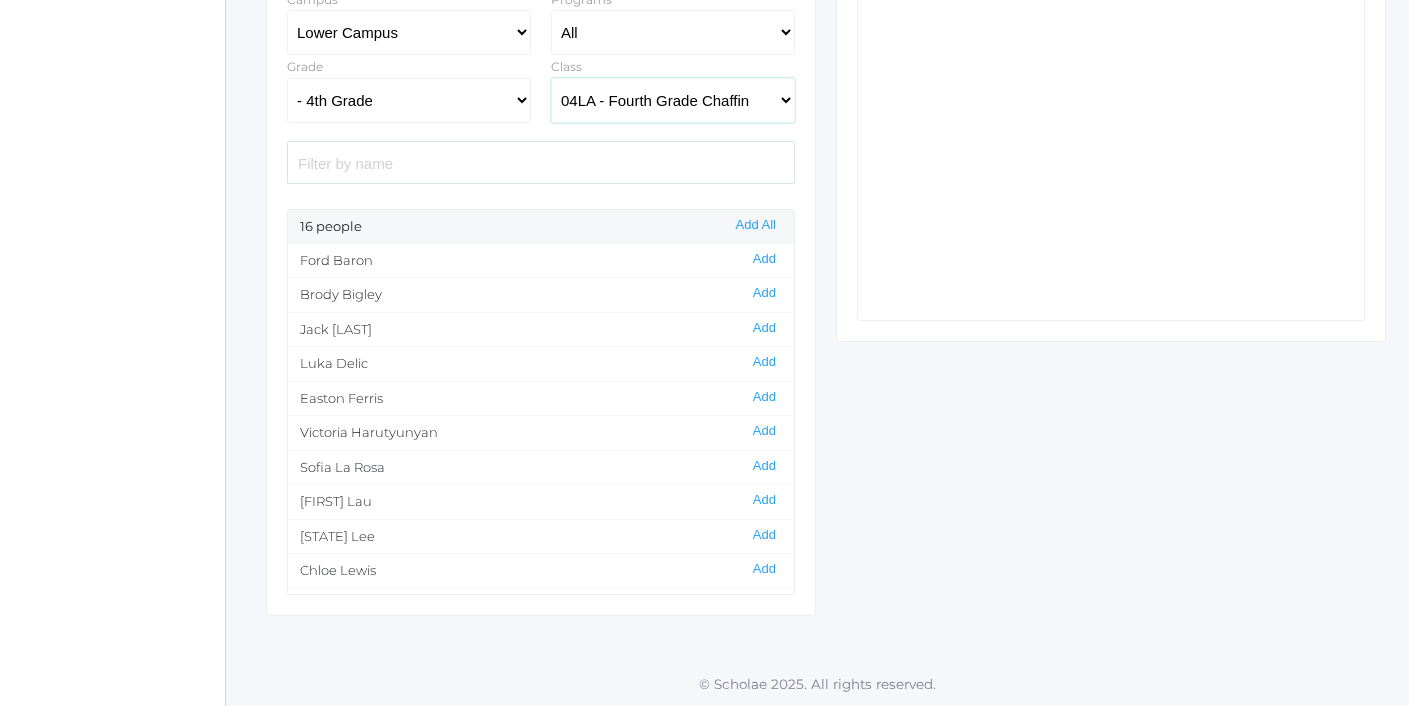 scroll, scrollTop: 438, scrollLeft: 0, axis: vertical 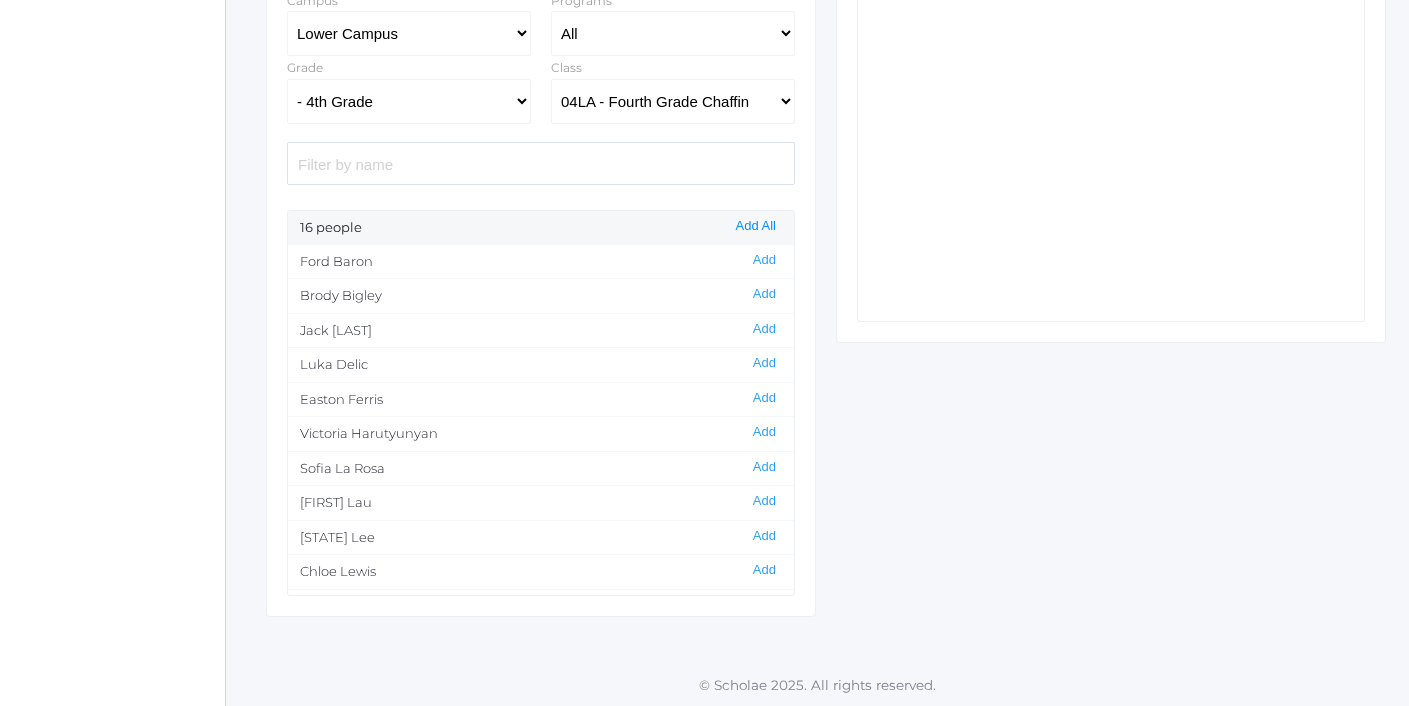 click on "Add All" 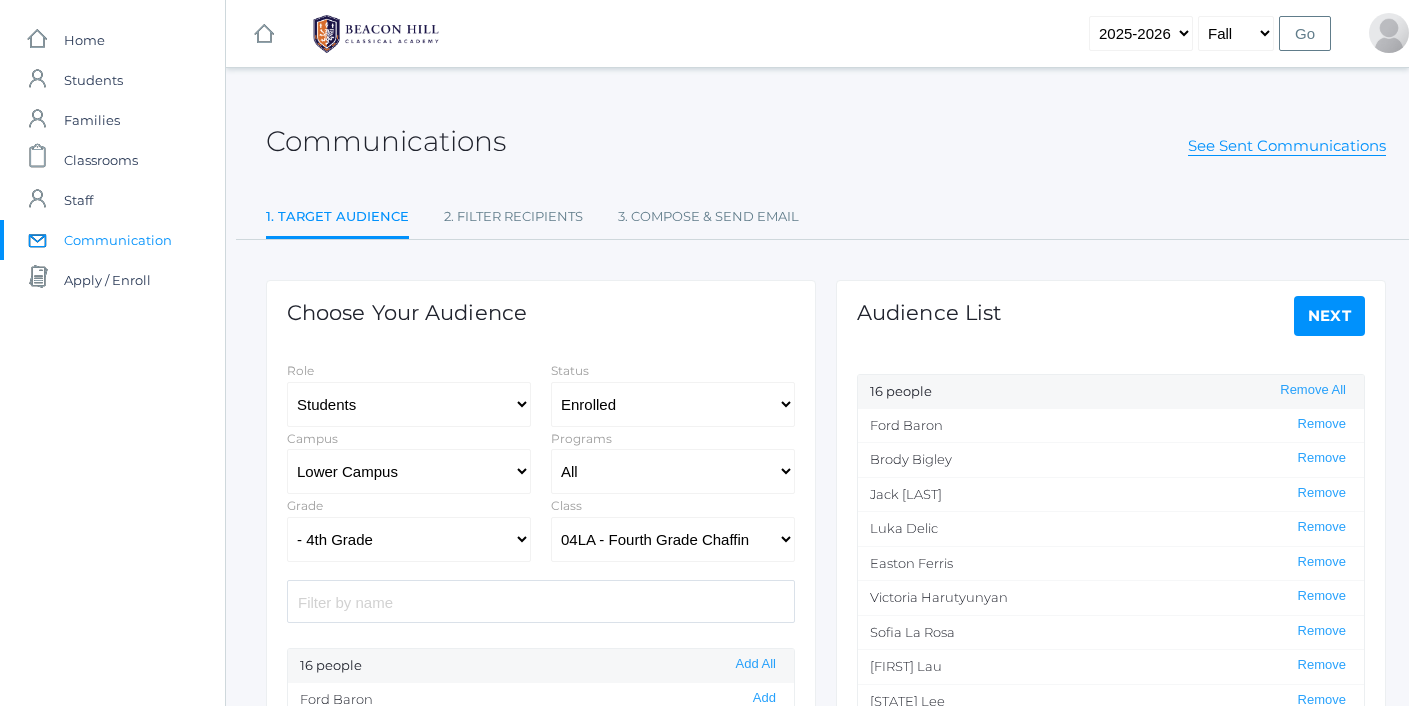 scroll, scrollTop: 0, scrollLeft: 0, axis: both 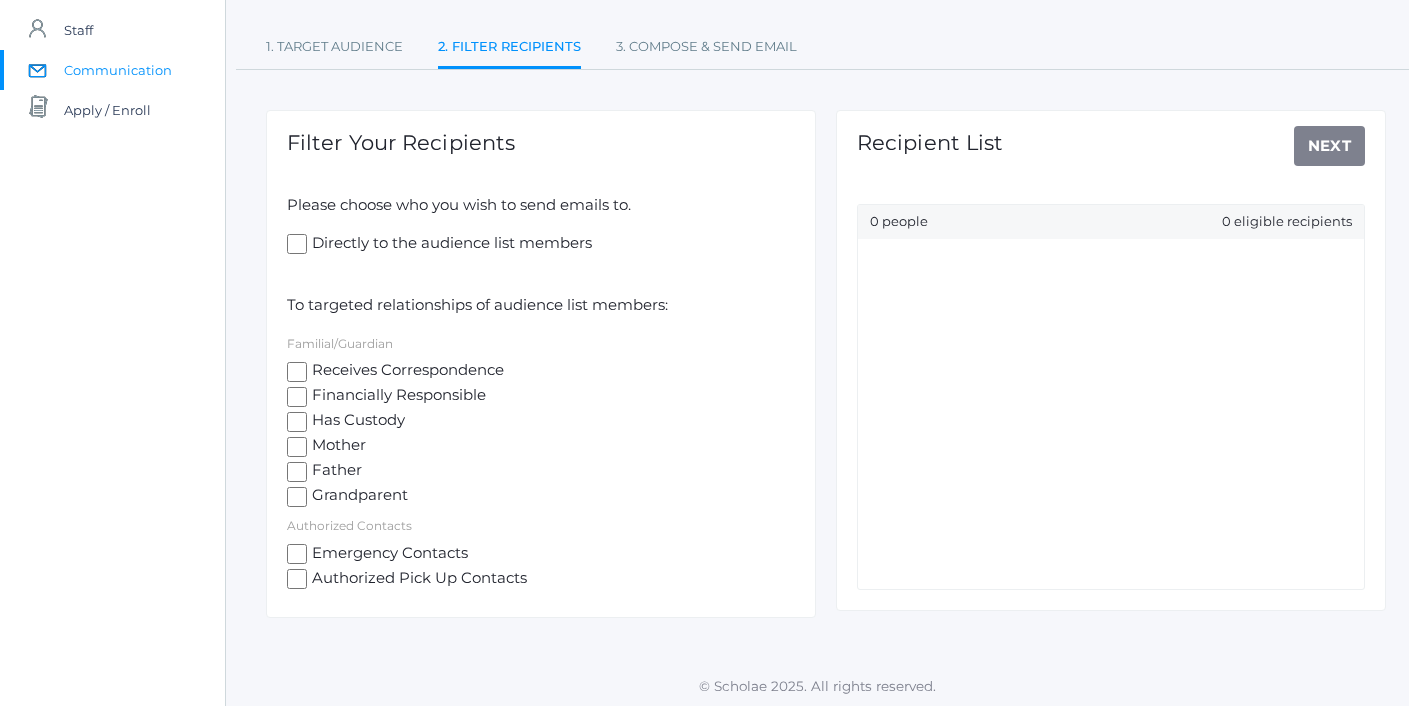 click on "Receives Correspondence" 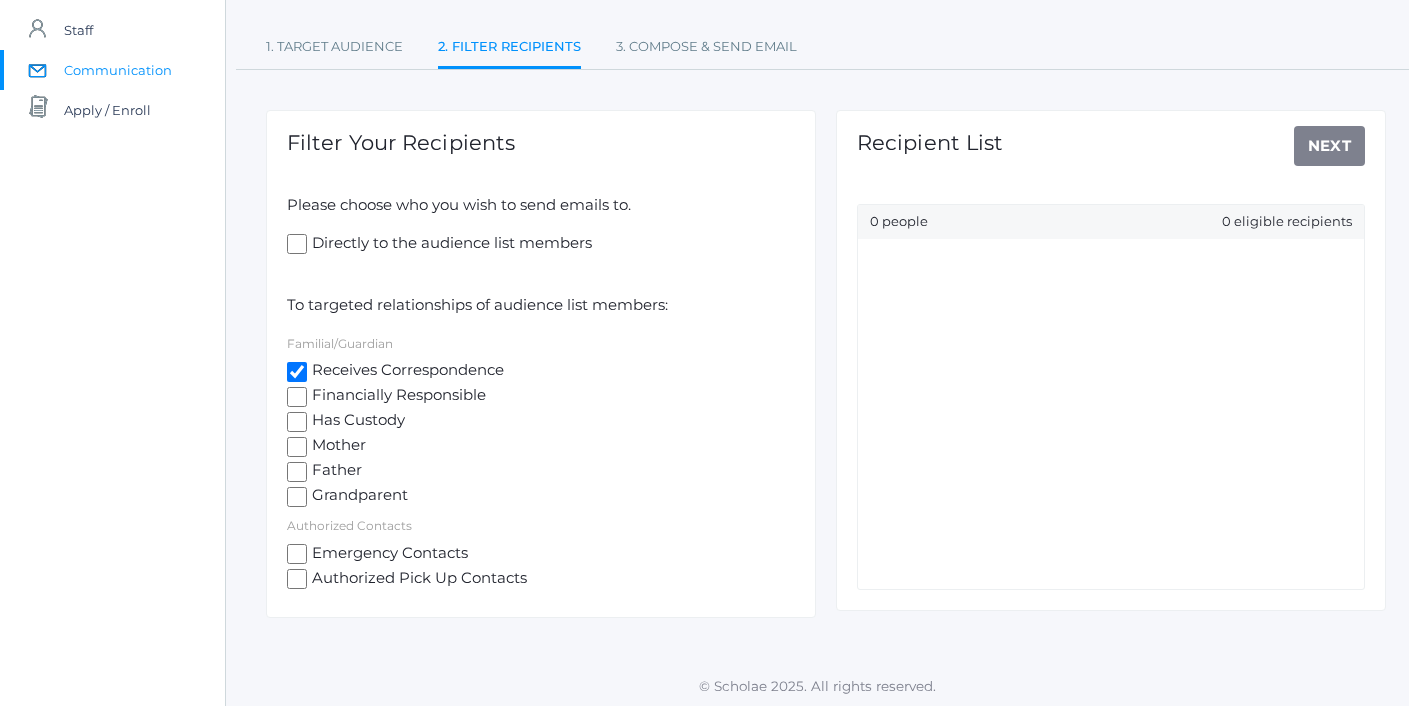 checkbox on "true" 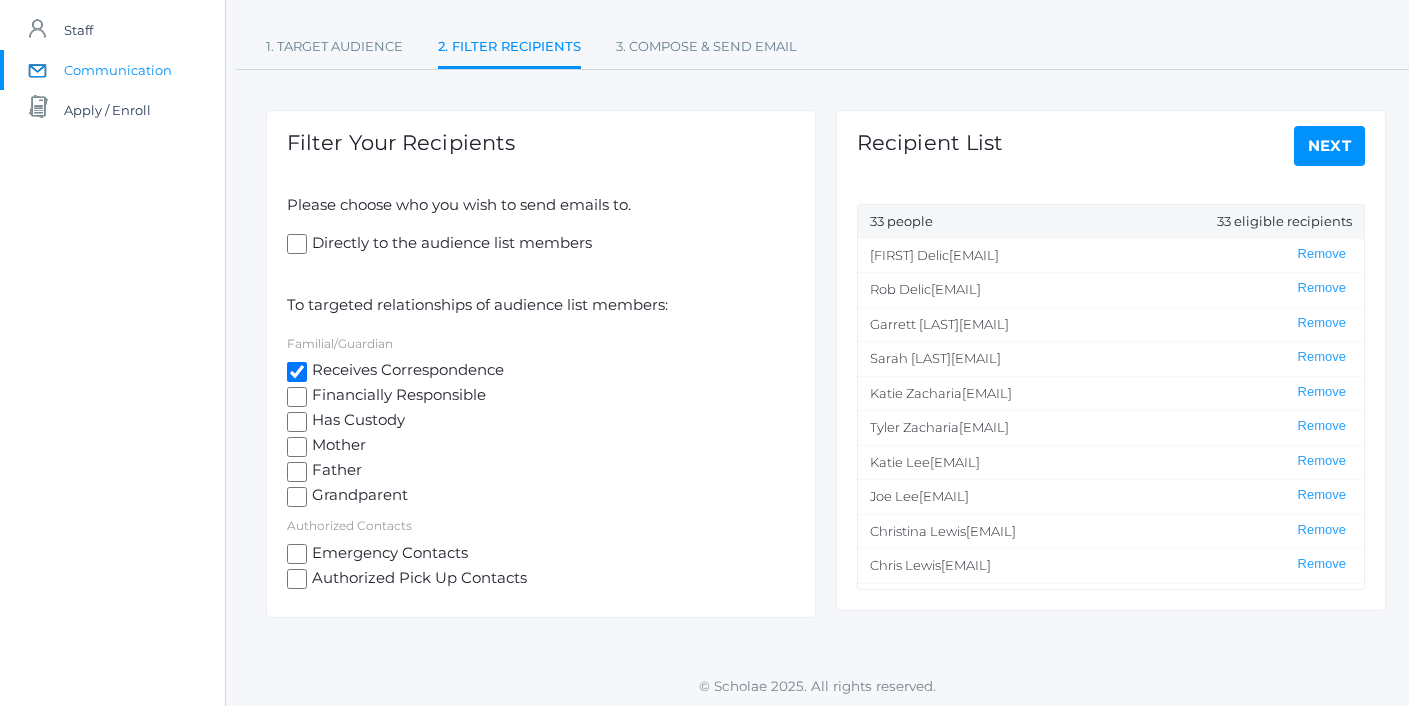 click on "Directly to the audience list members" 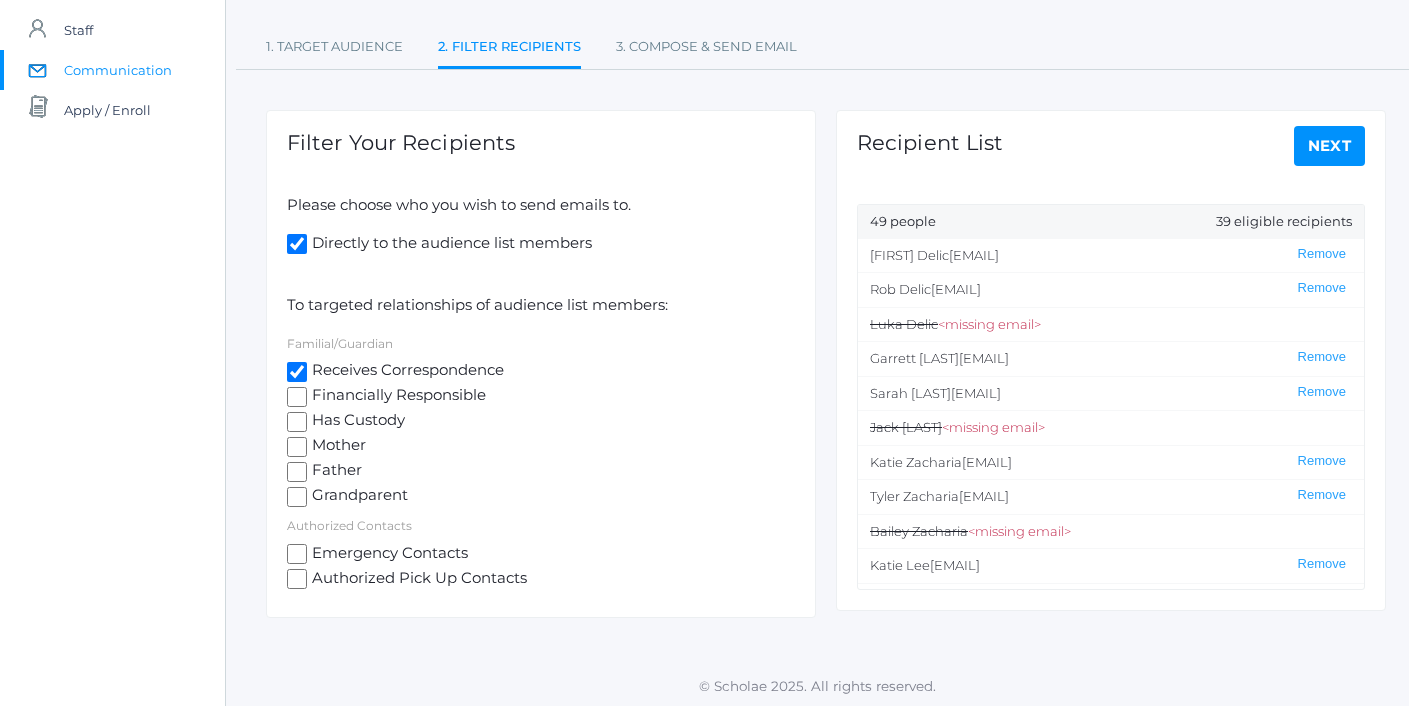 click on "Directly to the audience list members" 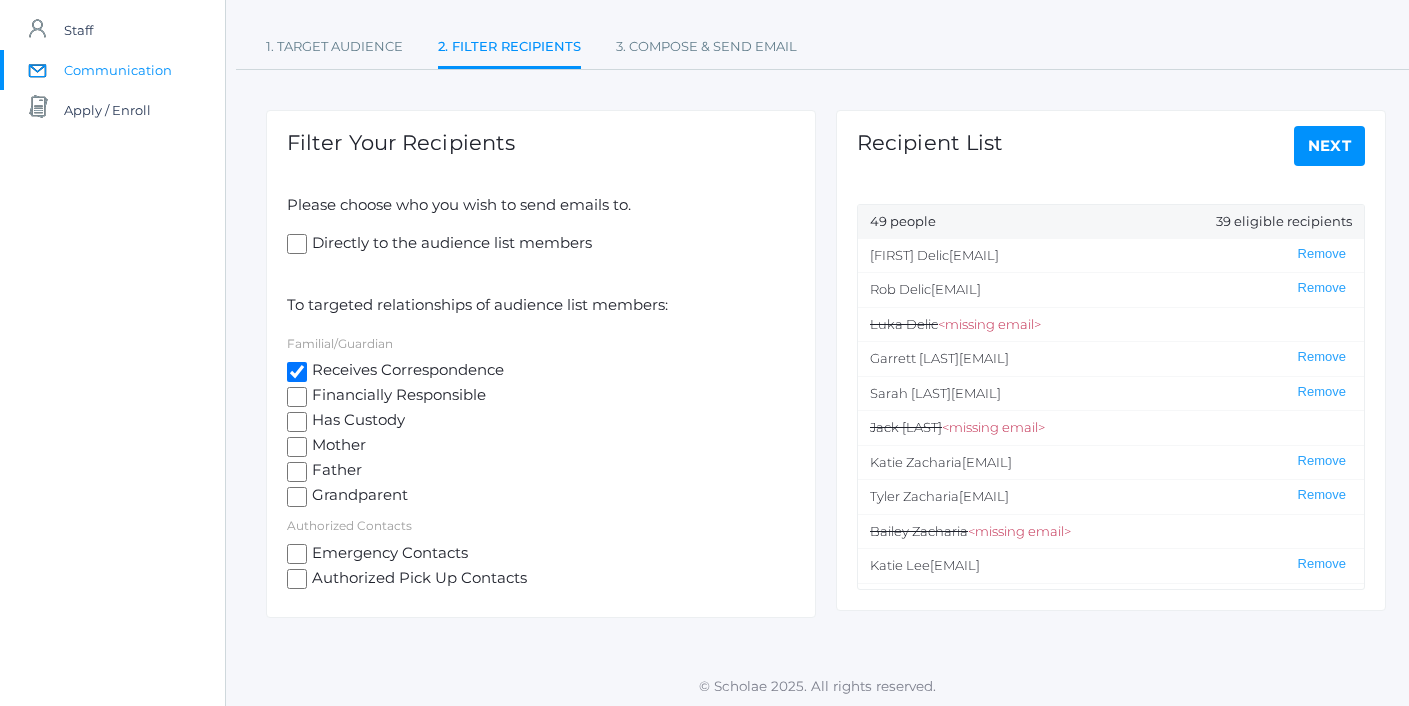 checkbox on "false" 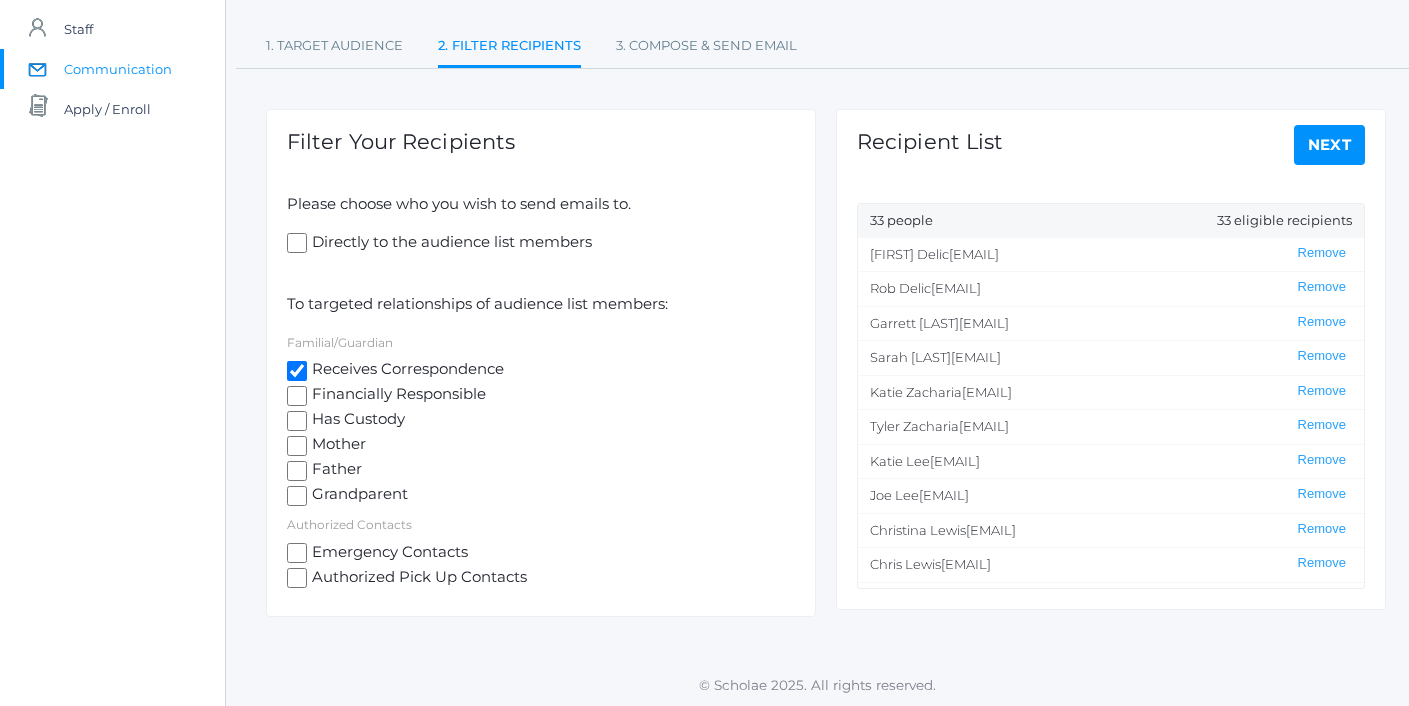 scroll, scrollTop: 170, scrollLeft: 0, axis: vertical 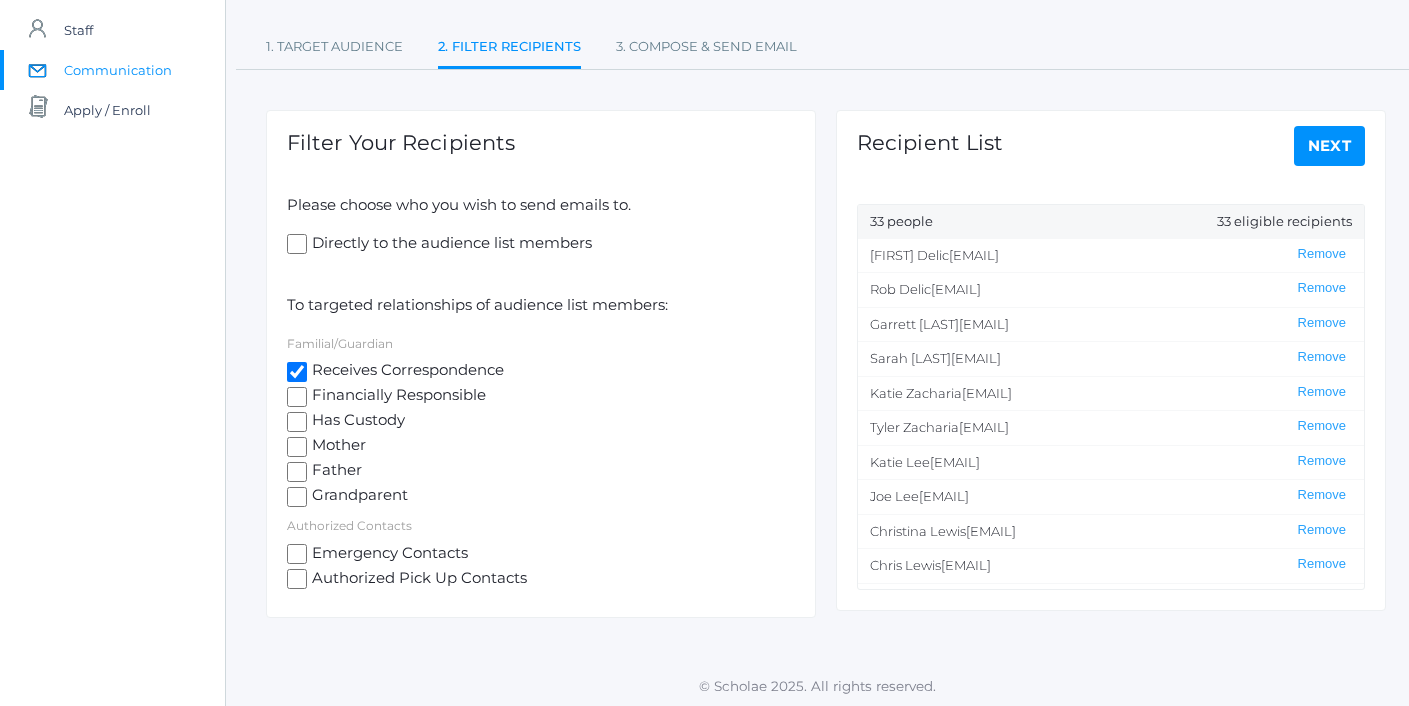 click on "Next" 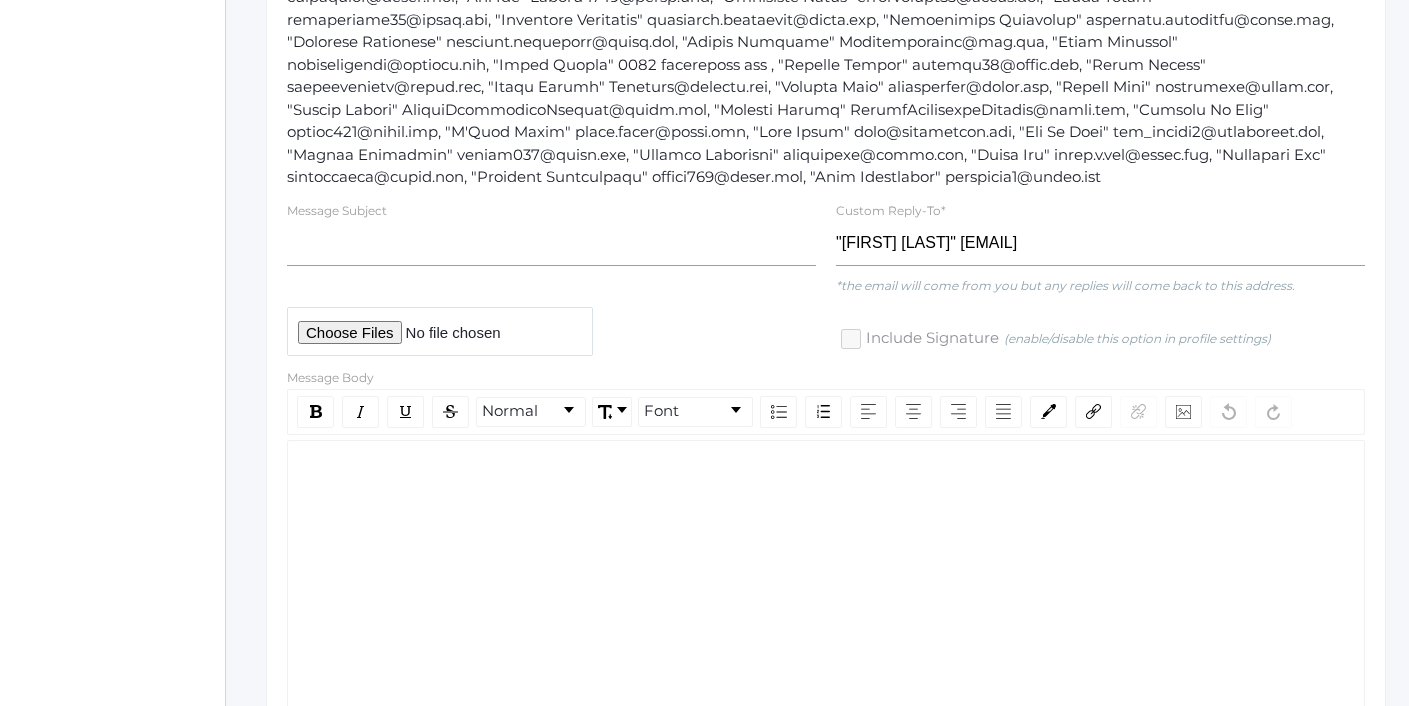 scroll, scrollTop: 424, scrollLeft: 0, axis: vertical 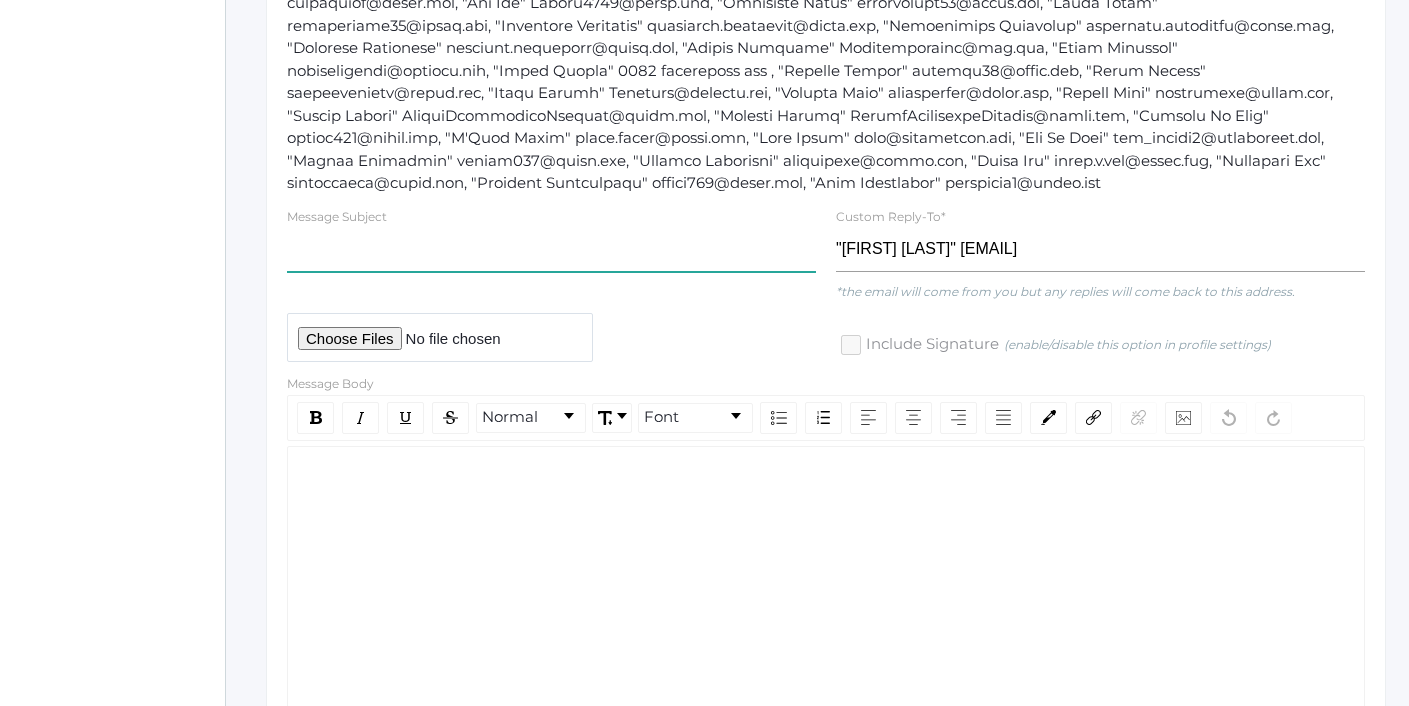 click 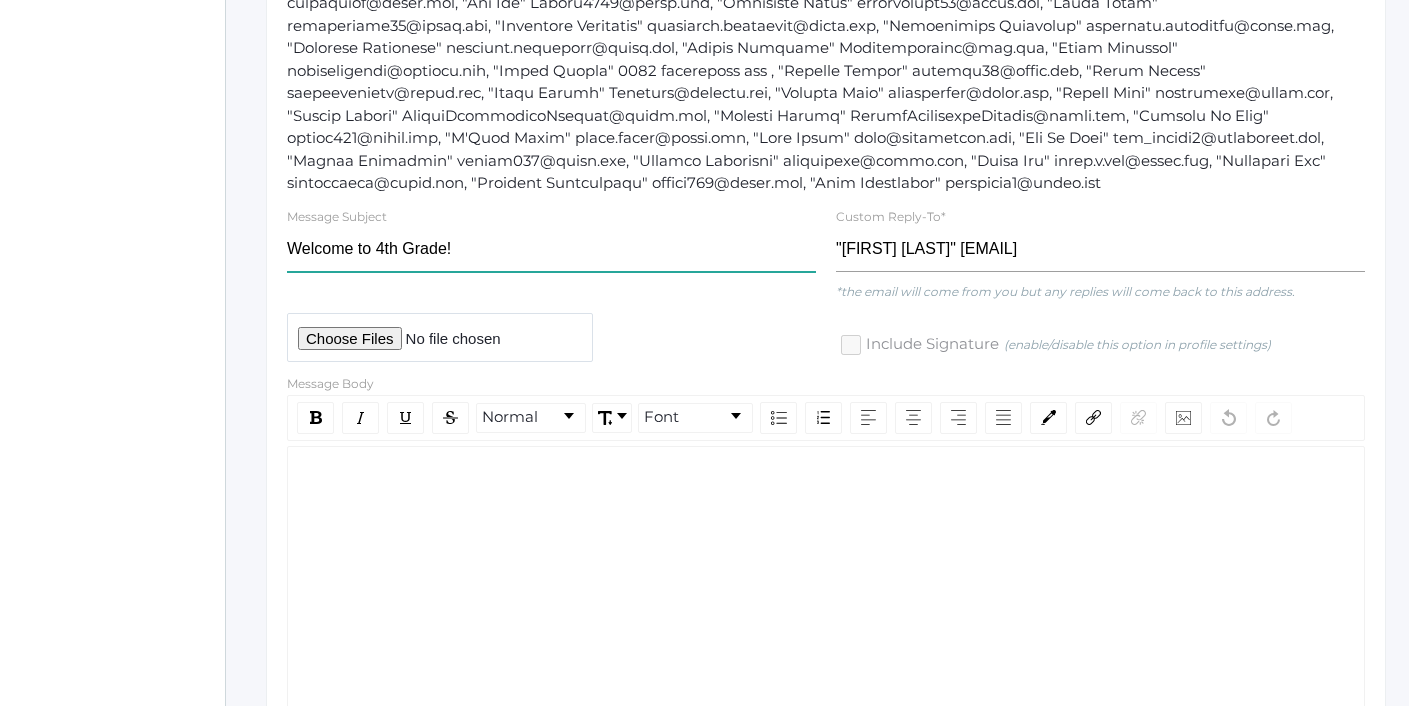 type on "Welcome to 4th Grade!" 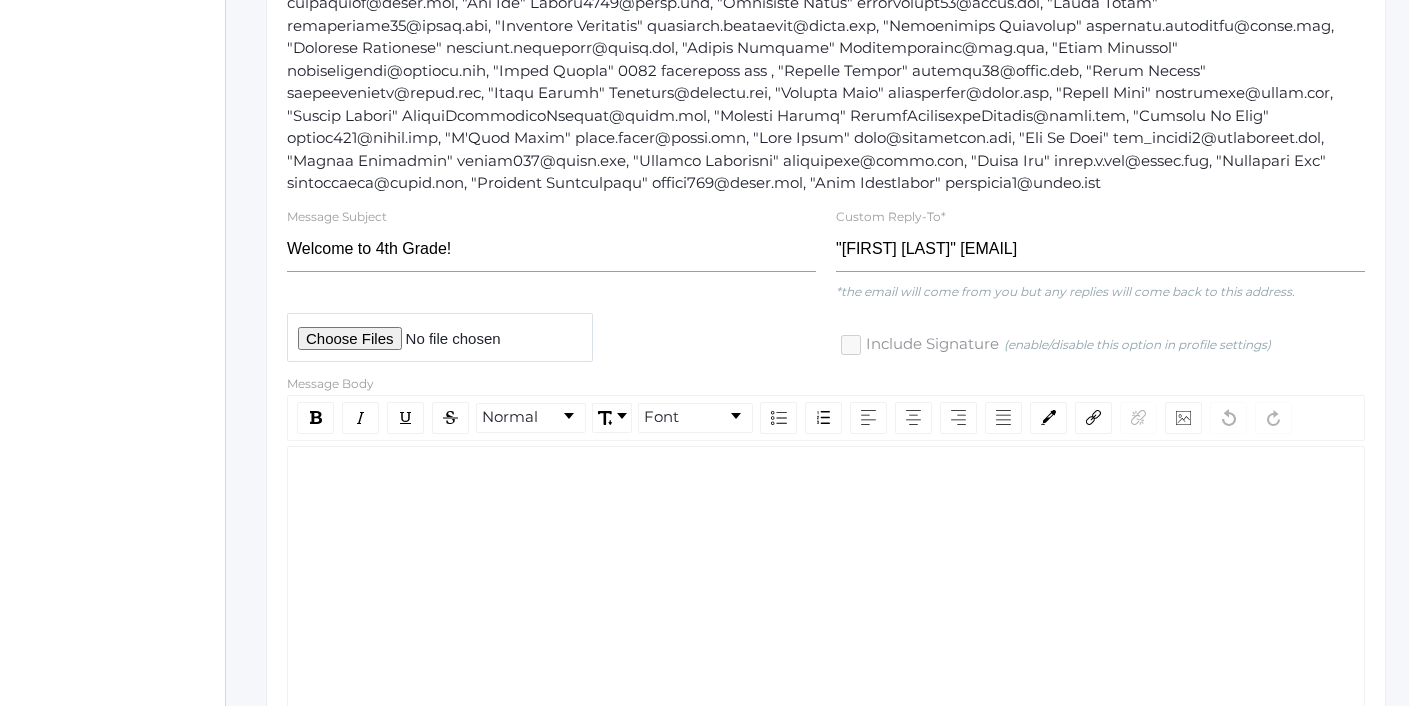 click 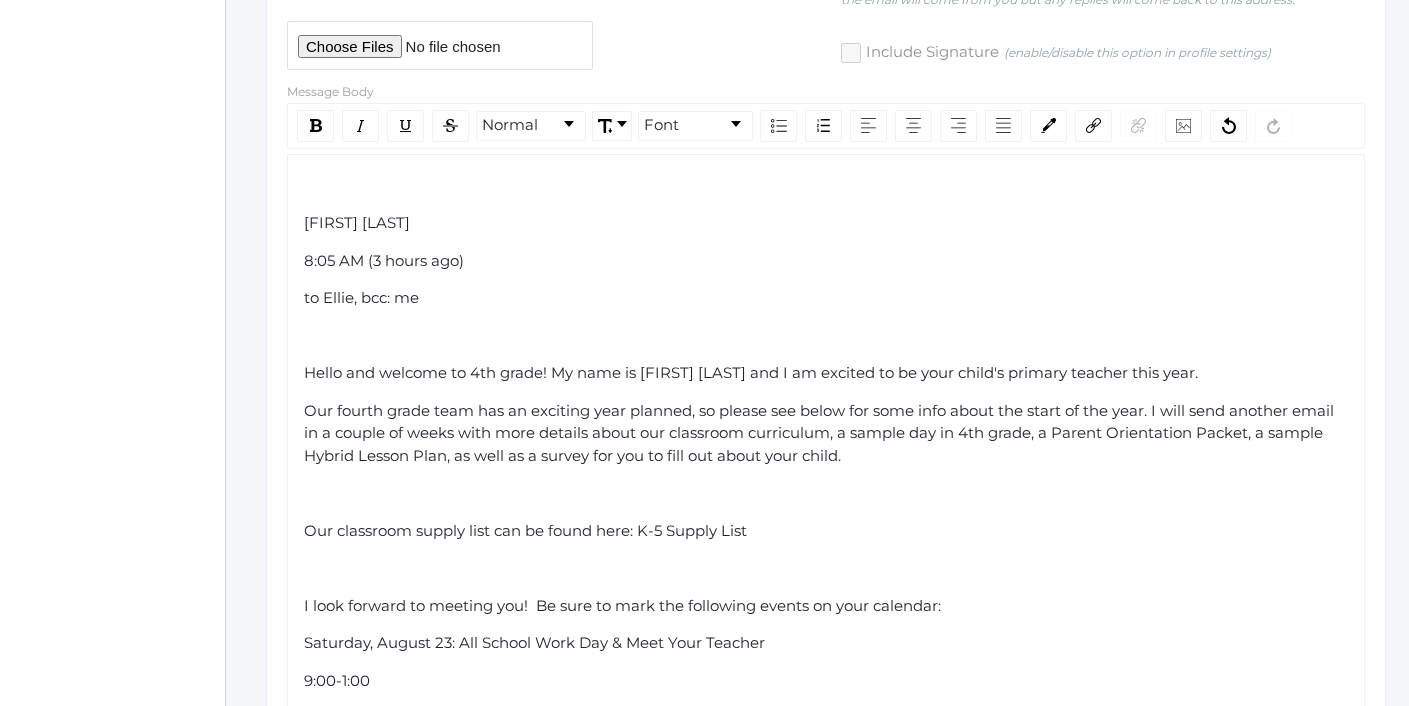 scroll, scrollTop: 727, scrollLeft: 0, axis: vertical 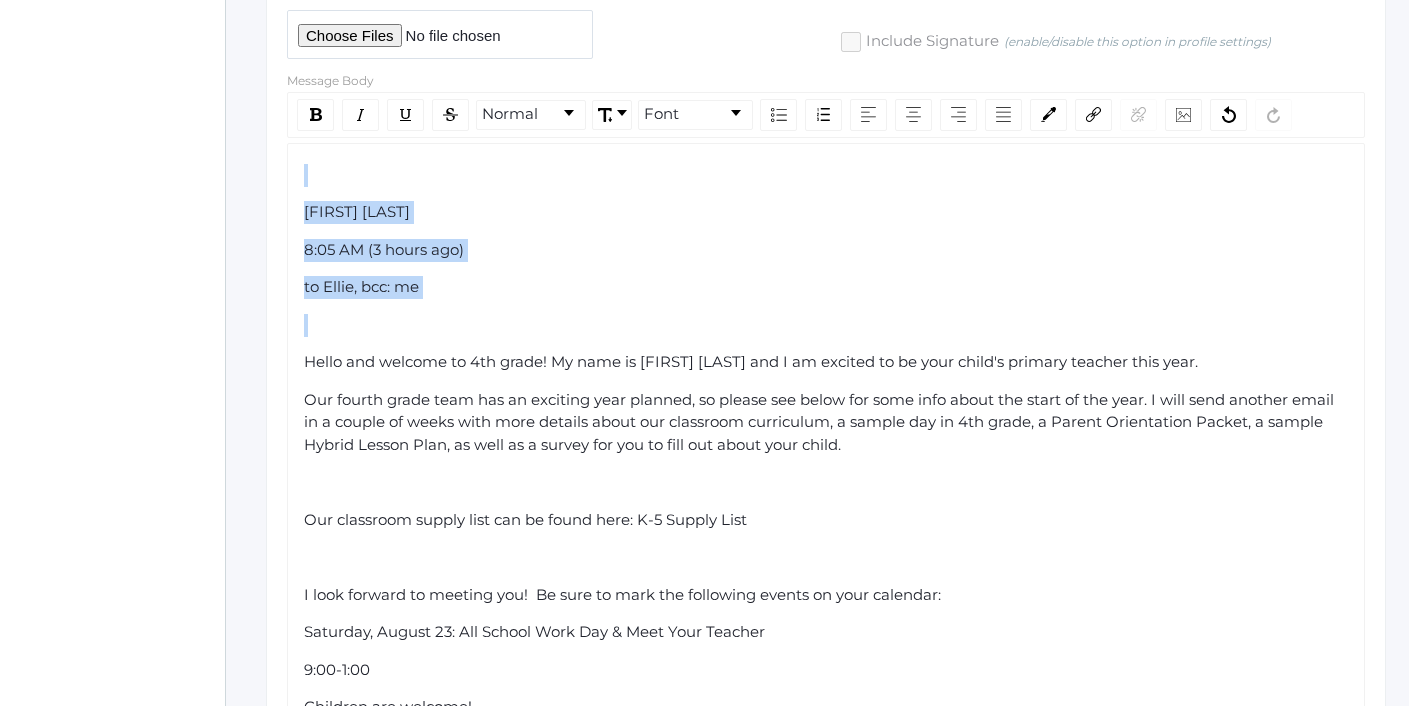 drag, startPoint x: 492, startPoint y: 310, endPoint x: 290, endPoint y: 157, distance: 253.40285 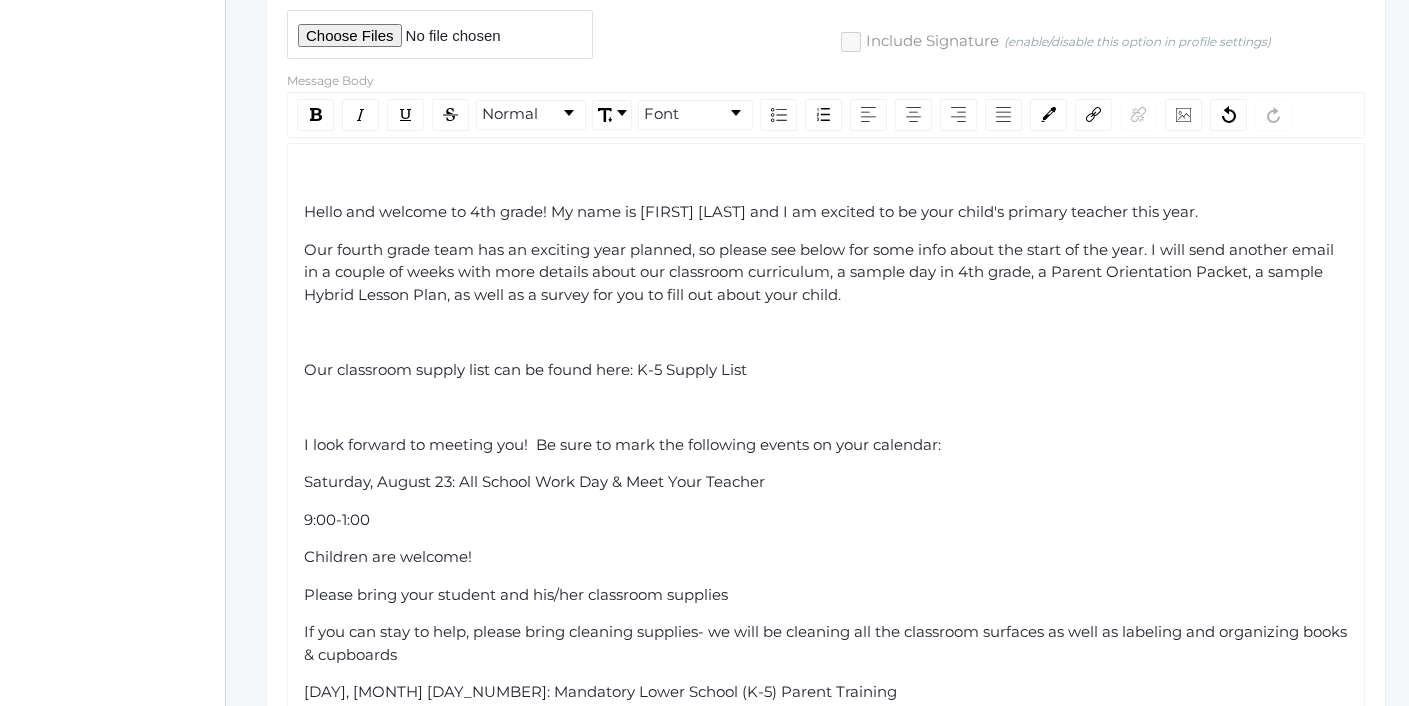 click on "Welcome to 4th grade! My name is [FIRST] [LAST] and I am excited to be your child's primary teacher this year.  Our fourth grade team has an exciting year planned, so please see below for some info about the start of the year. I will send another email in a couple of weeks with more details about our classroom curriculum, a sample day in 4th grade, a Parent Orientation Packet, a sample Hybrid Lesson Plan, as well as a survey for you to fill out about your child. Our classroom supply list can be found here: K-5 Supply List  I look forward to meeting you!  Be sure to mark the following events on your calendar: Saturday, August 23: All School Work Day & Meet Your Teacher  9:00-1:00 Children are welcome! Please bring your student and his/her classroom supplies  If you can stay to help, please bring cleaning supplies- we will be cleaning all the classroom surfaces as well as labeling and organizing books & cupboards Monday, August 25: Mandatory Lower School (K-5) Parent Training  6:00-7:30 PM No students please" 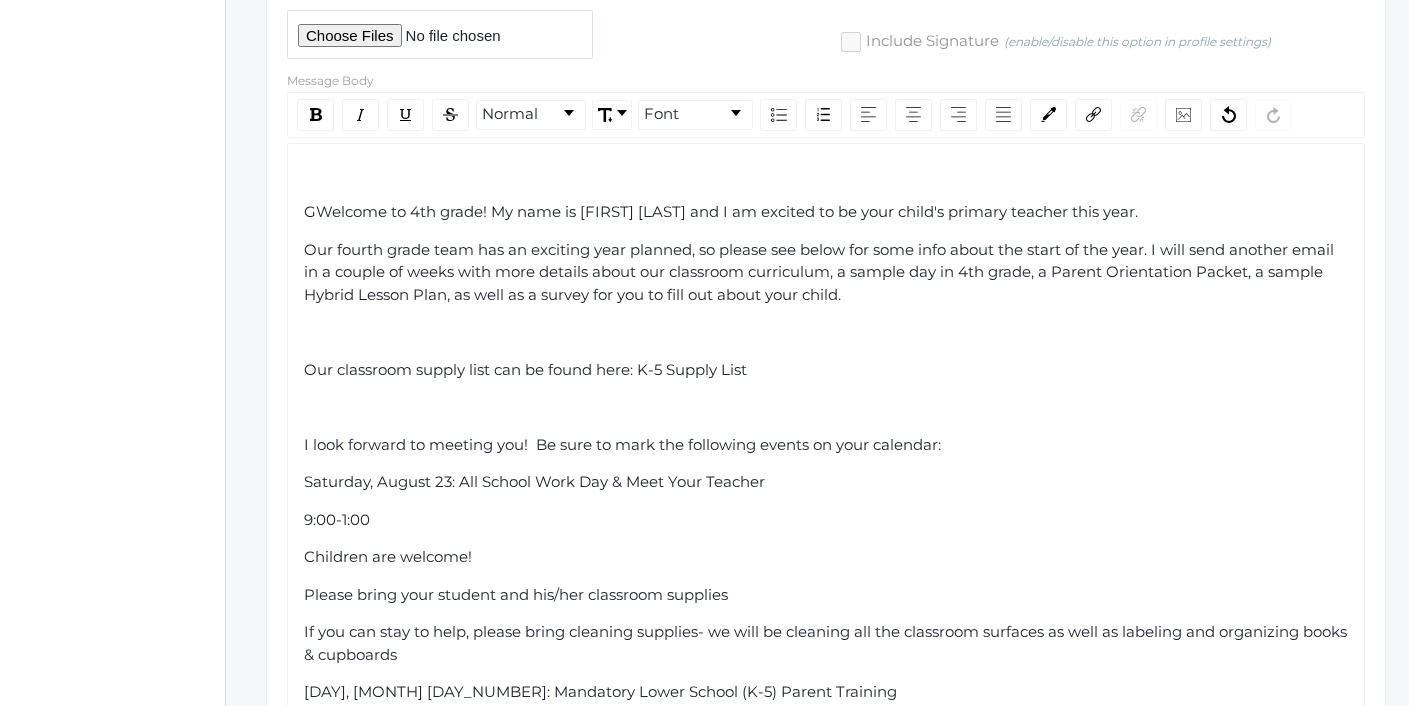 type 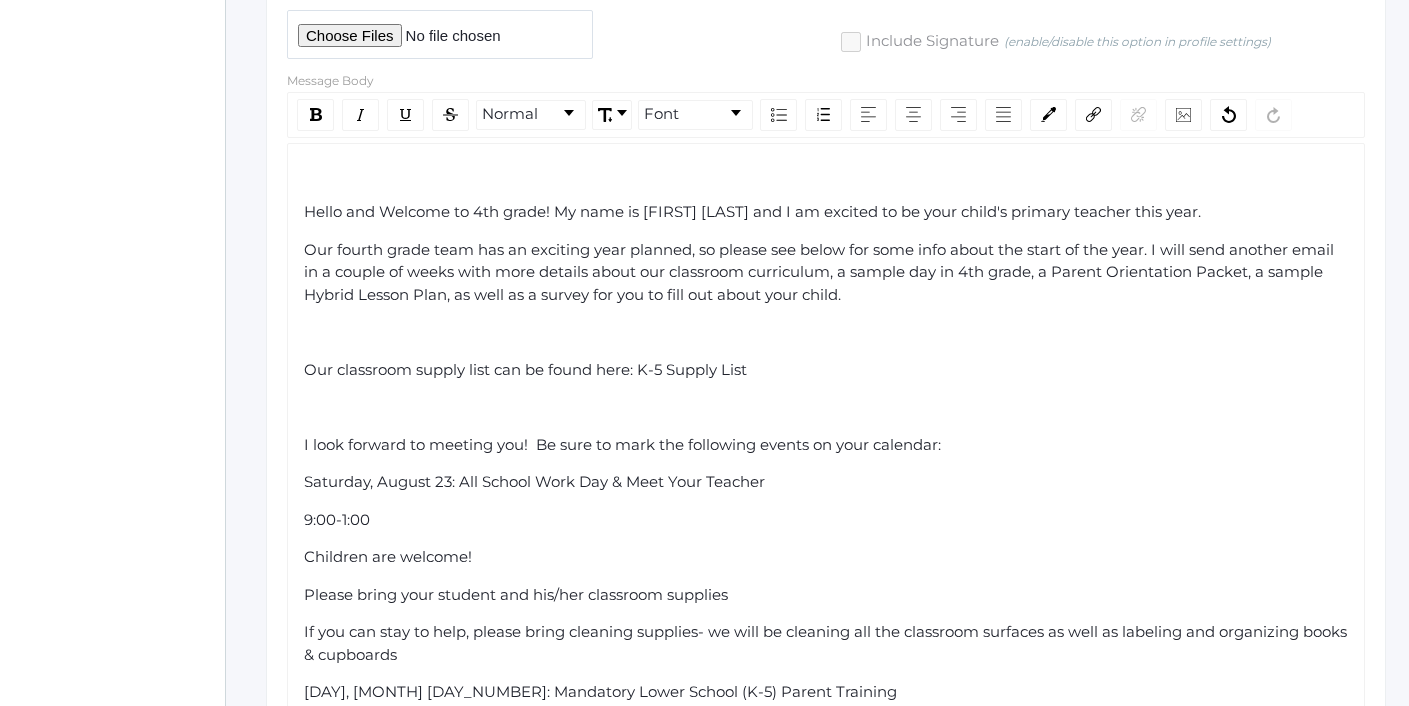 click on "Hello and Welcome to 4th grade! My name is [FIRST] [LAST] and I am excited to be your child's primary teacher this year." 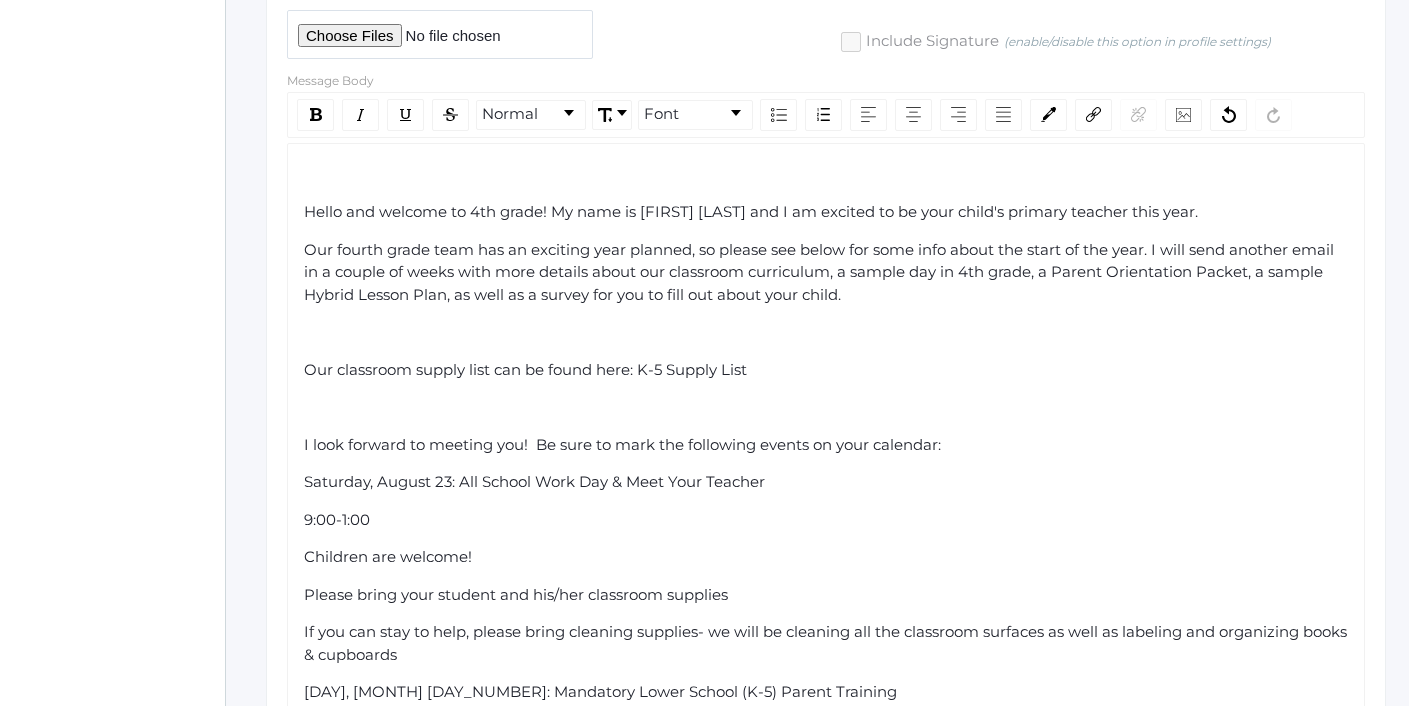click on "Our fourth grade team has an exciting year planned, so please see below for some info about the start of the year. I will send another email in a couple of weeks with more details about our classroom curriculum, a sample day in 4th grade, a Parent Orientation Packet, a sample Hybrid Lesson Plan, as well as a survey for you to fill out about your child." 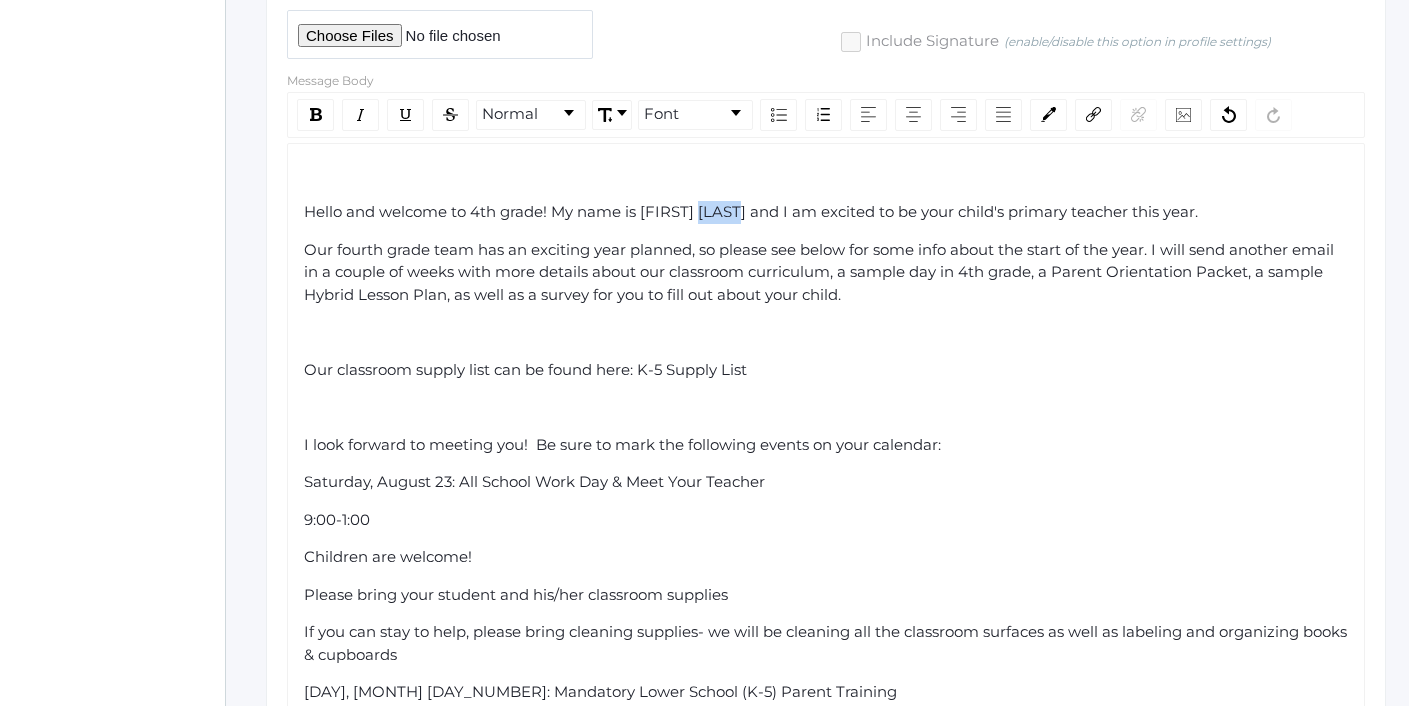 drag, startPoint x: 735, startPoint y: 227, endPoint x: 687, endPoint y: 226, distance: 48.010414 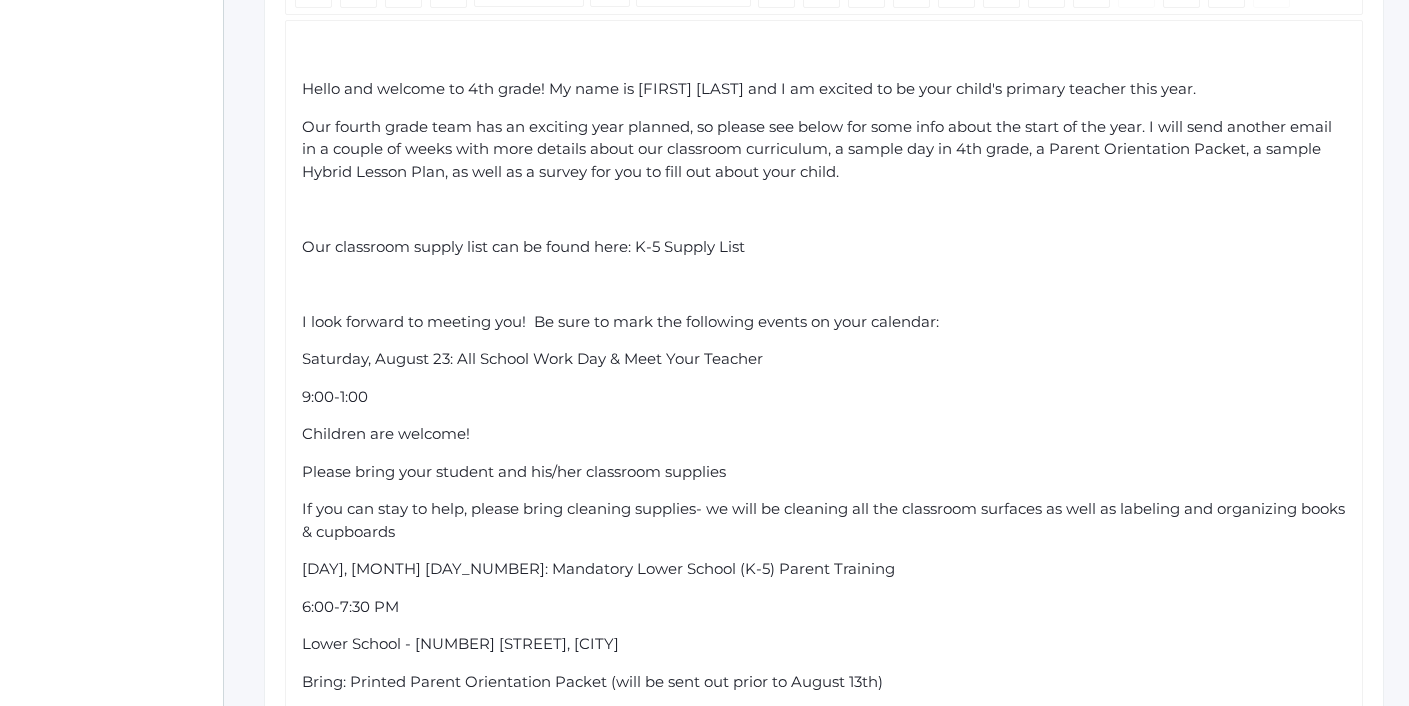 scroll, scrollTop: 853, scrollLeft: 0, axis: vertical 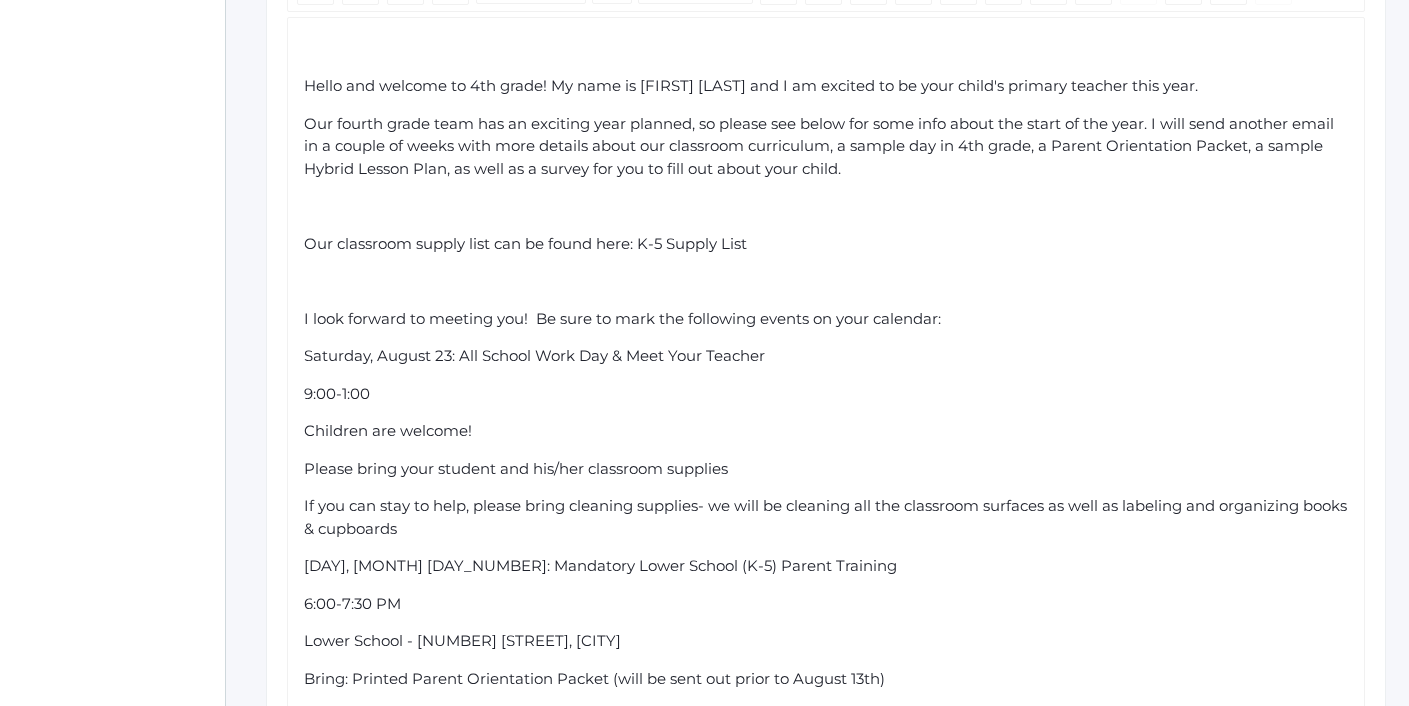 click on "Our classroom supply list can be found here: K-5 Supply List" 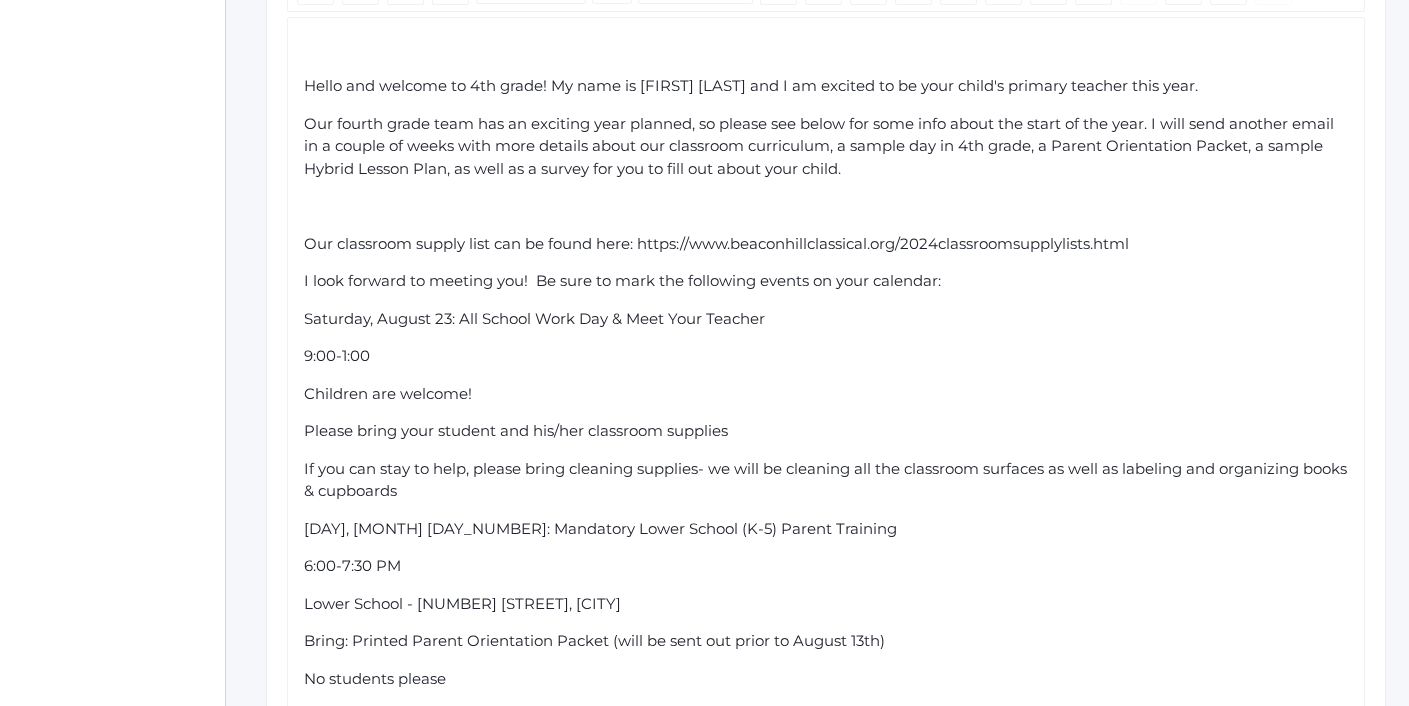 drag, startPoint x: 1151, startPoint y: 254, endPoint x: 631, endPoint y: 243, distance: 520.11633 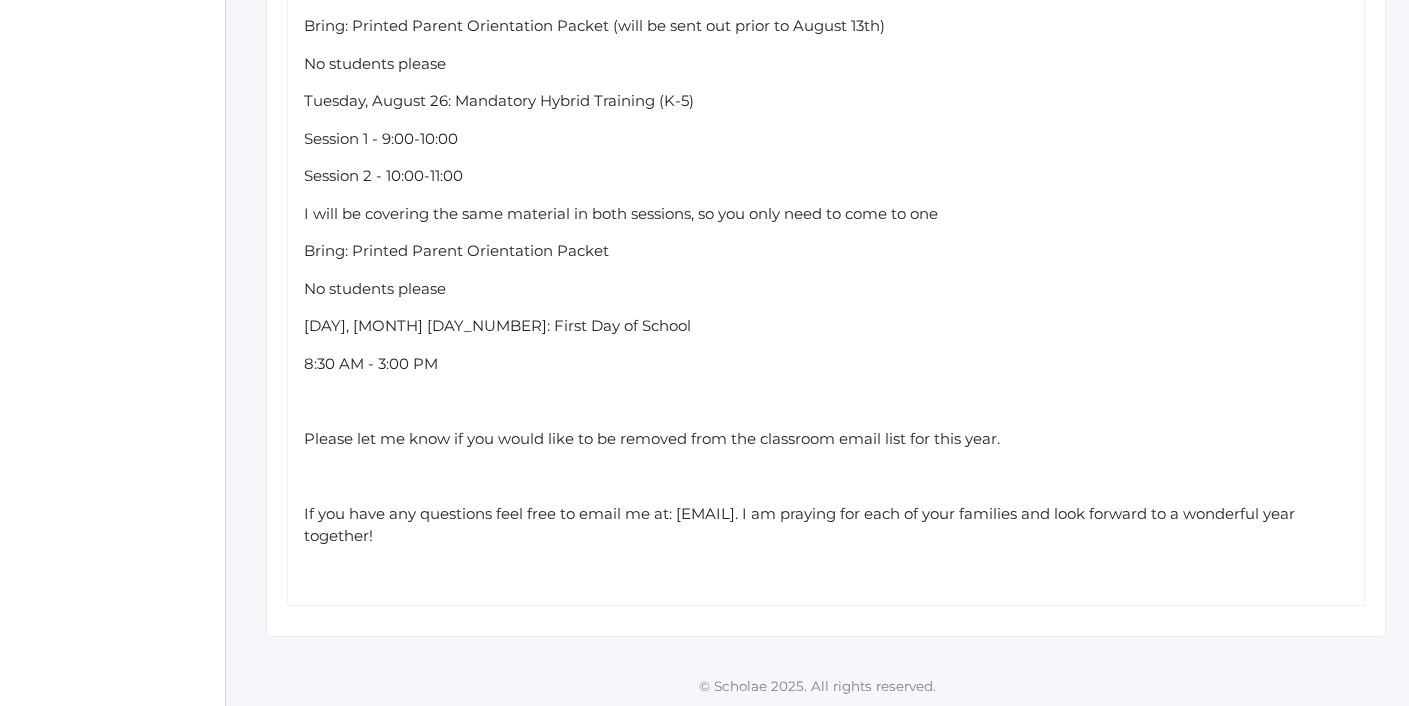 scroll, scrollTop: 1467, scrollLeft: 0, axis: vertical 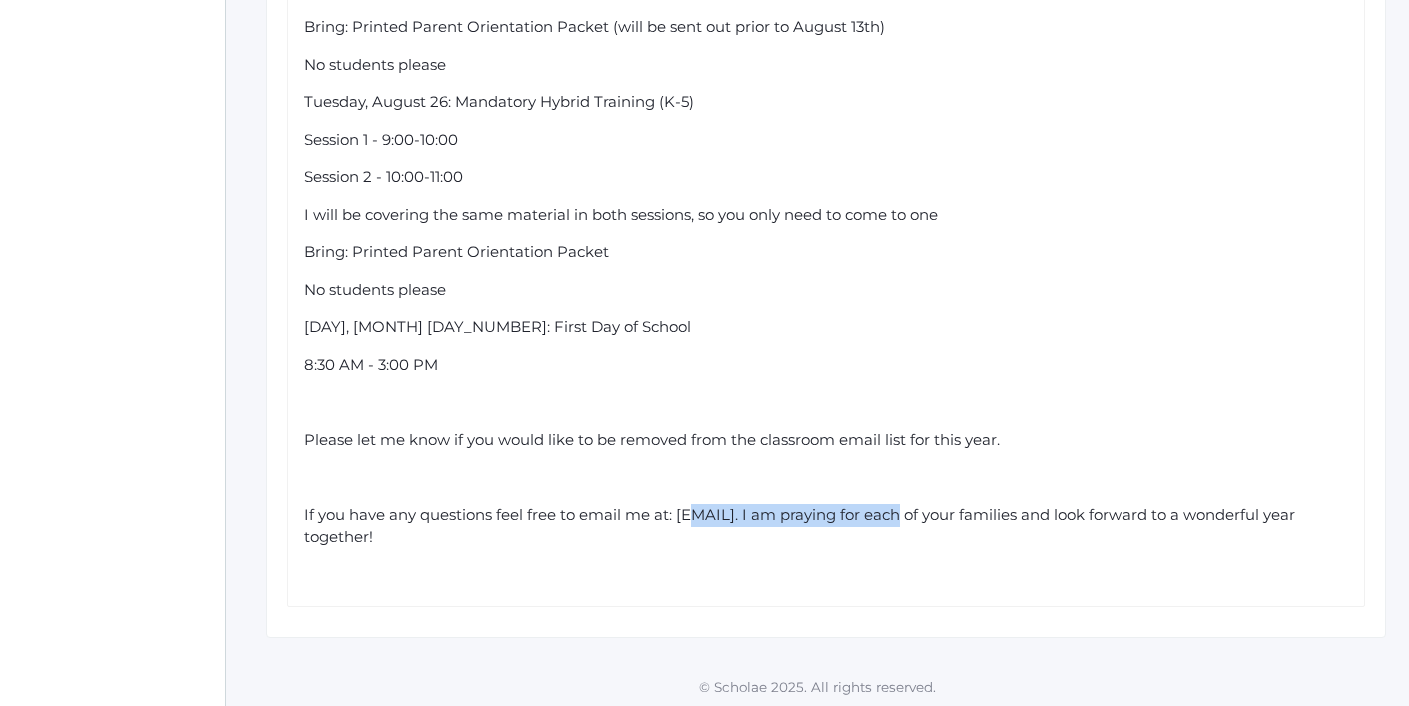 drag, startPoint x: 893, startPoint y: 513, endPoint x: 689, endPoint y: 502, distance: 204.29636 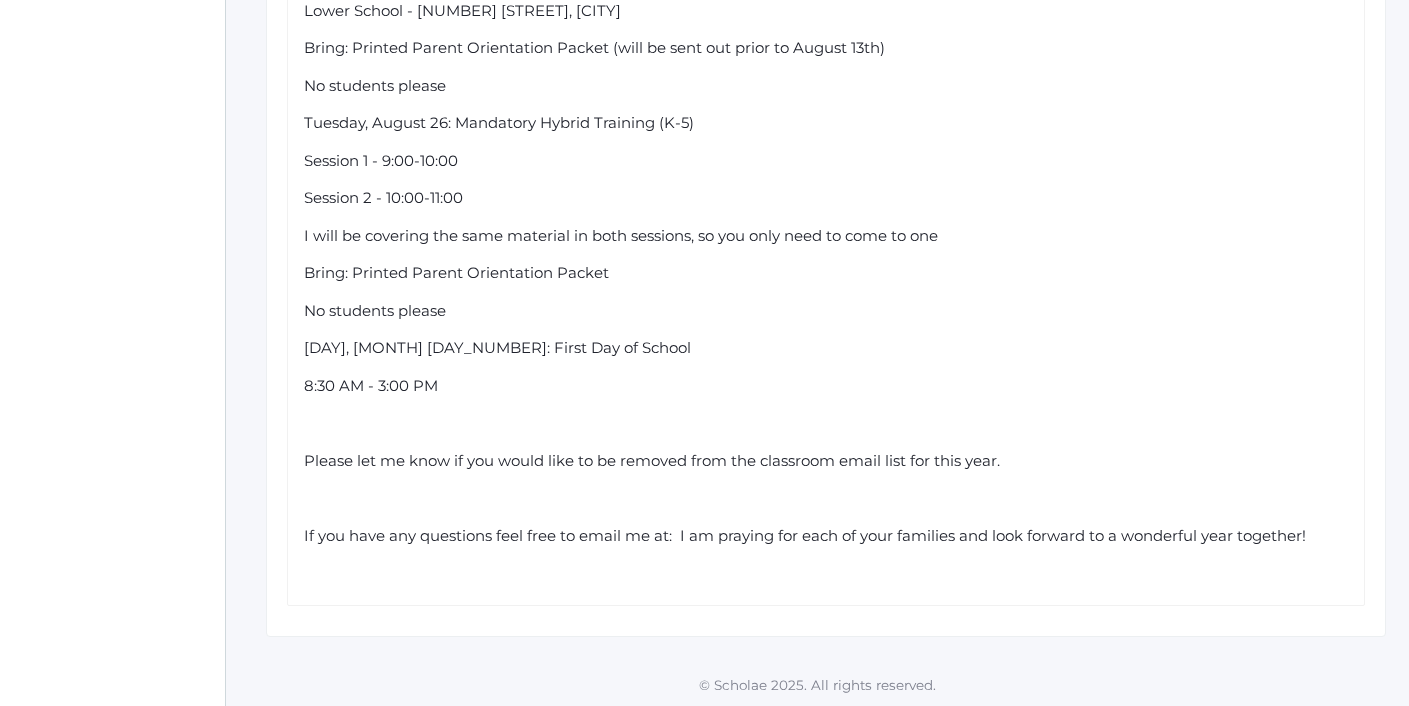 scroll, scrollTop: 1445, scrollLeft: 0, axis: vertical 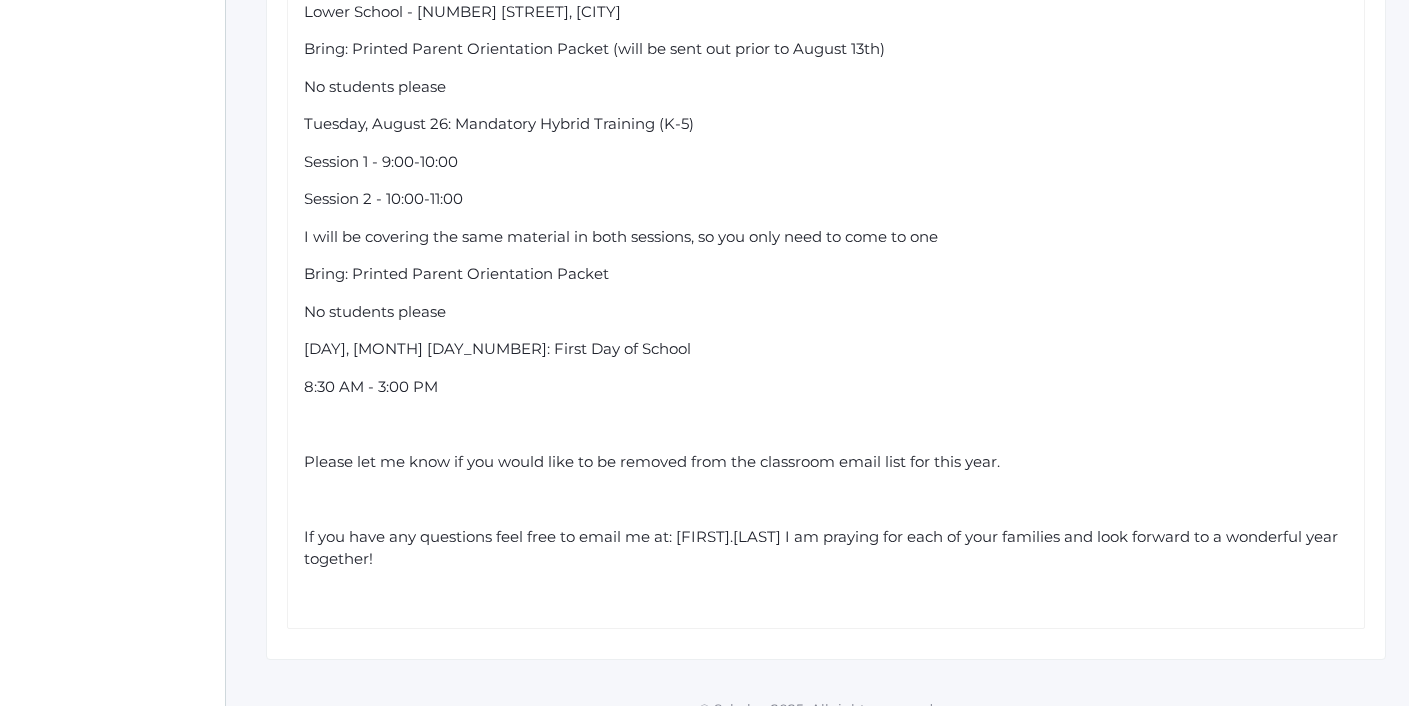click on "If you have any questions feel free to email me at: [FIRST].[LAST] I am praying for each of your families and look forward to a wonderful year together!" 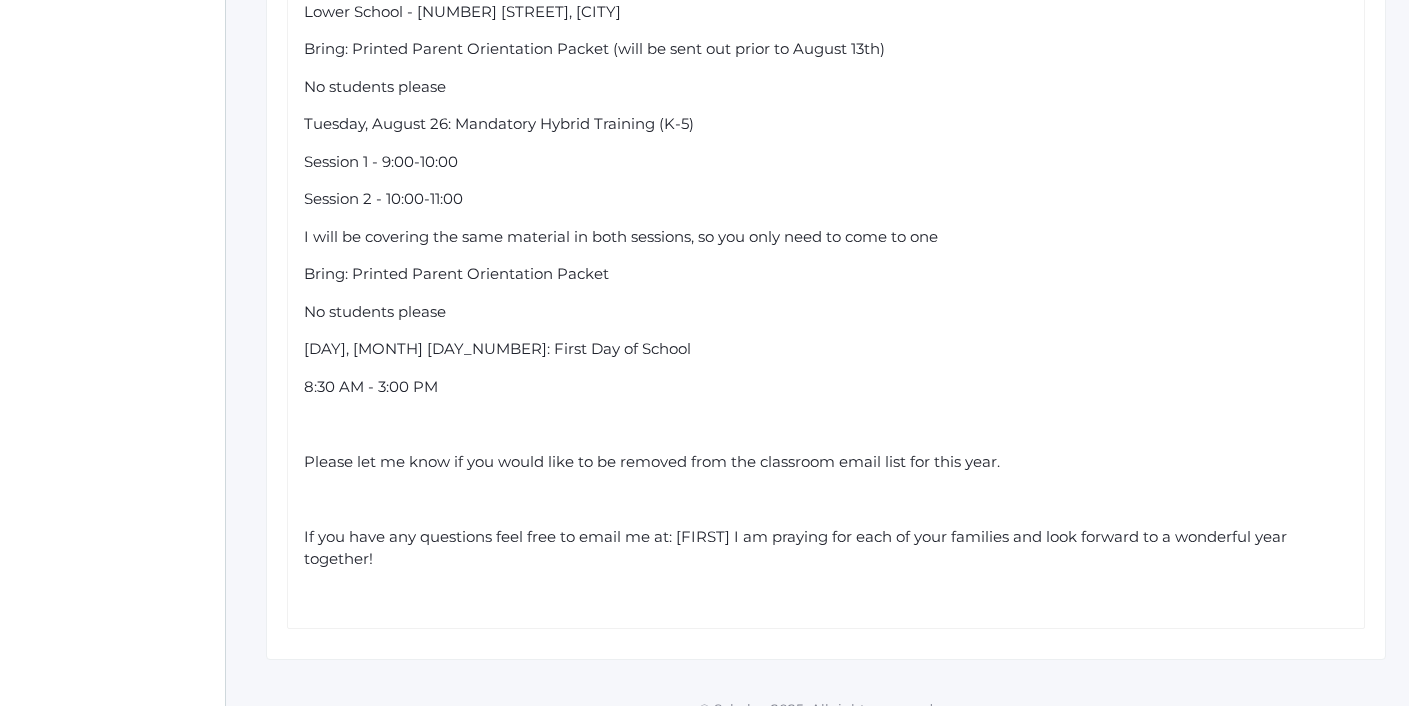 click on "If you have any questions feel free to email me at: [FIRST] I am praying for each of your families and look forward to a wonderful year together!" 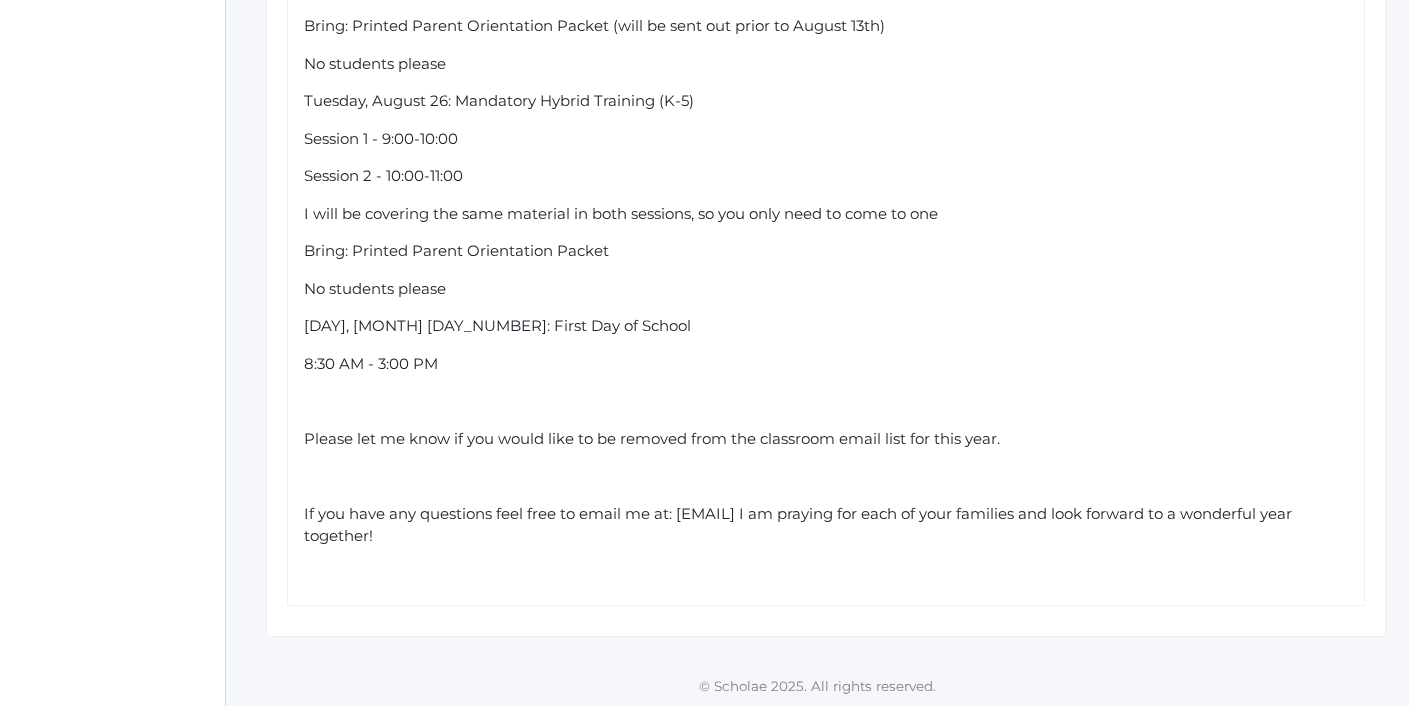 scroll, scrollTop: 1467, scrollLeft: 0, axis: vertical 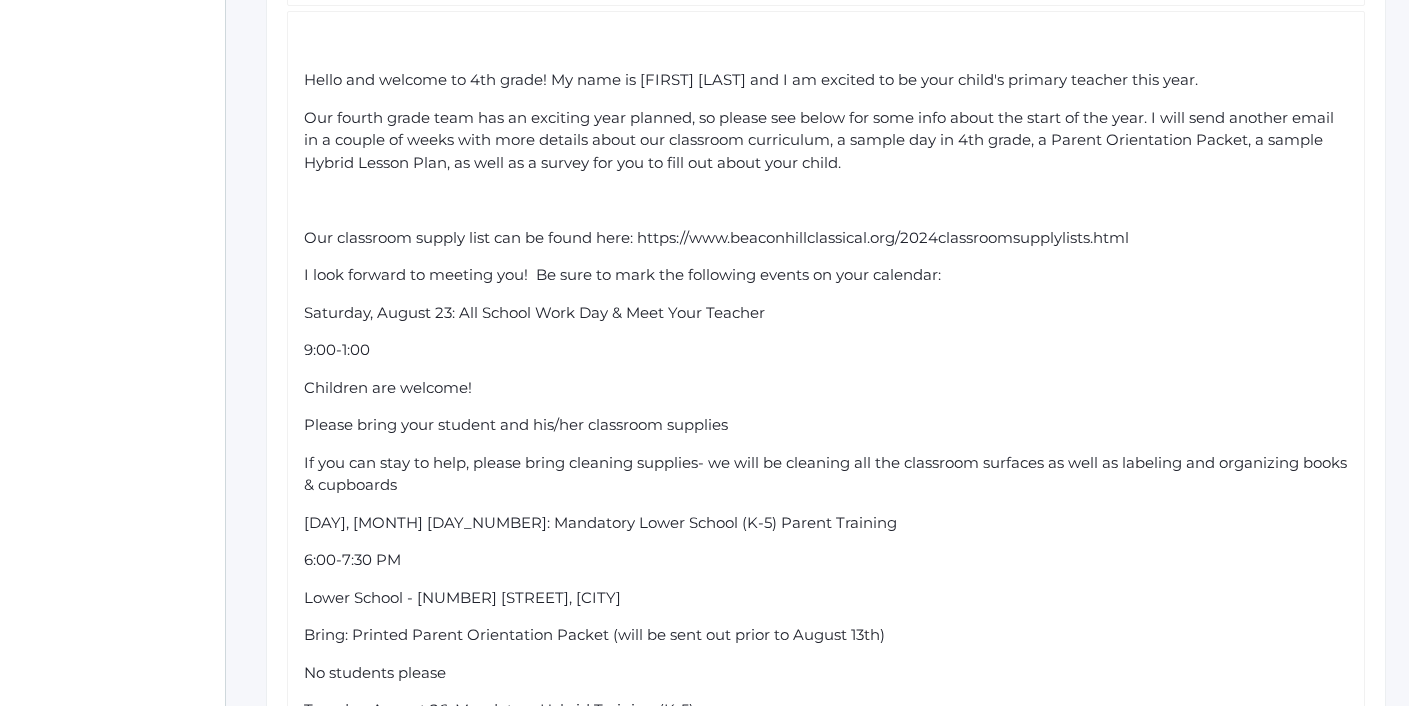 drag, startPoint x: 300, startPoint y: 316, endPoint x: 404, endPoint y: 325, distance: 104.388695 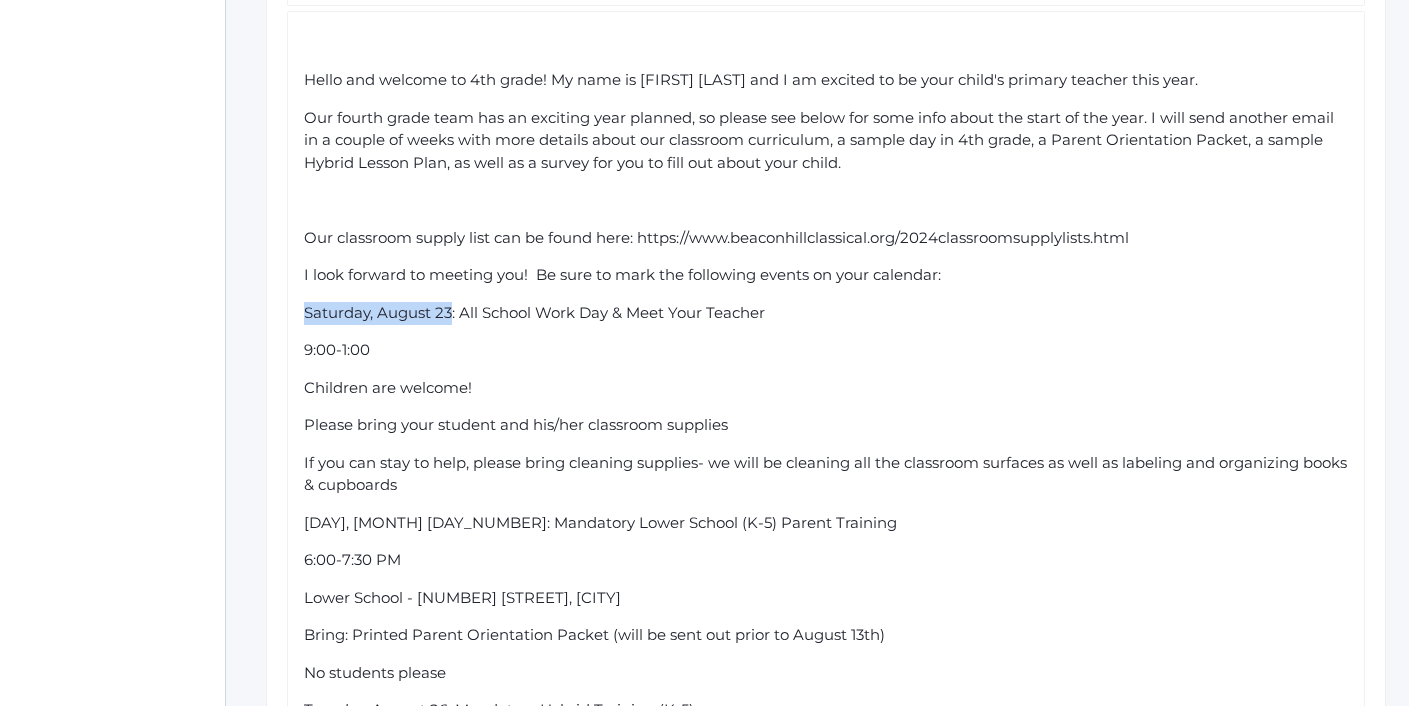 drag, startPoint x: 451, startPoint y: 320, endPoint x: 299, endPoint y: 315, distance: 152.08221 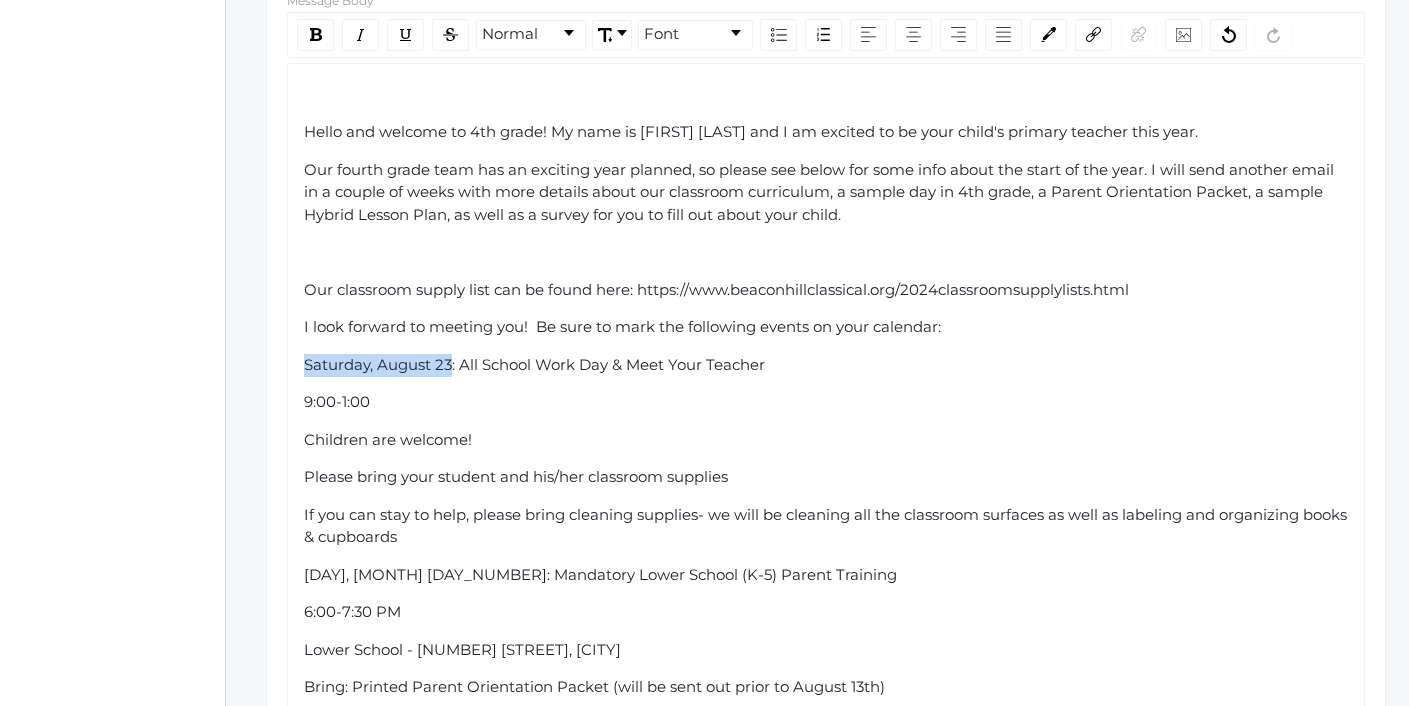 click on "Please bring your student and his/her classroom supplies" 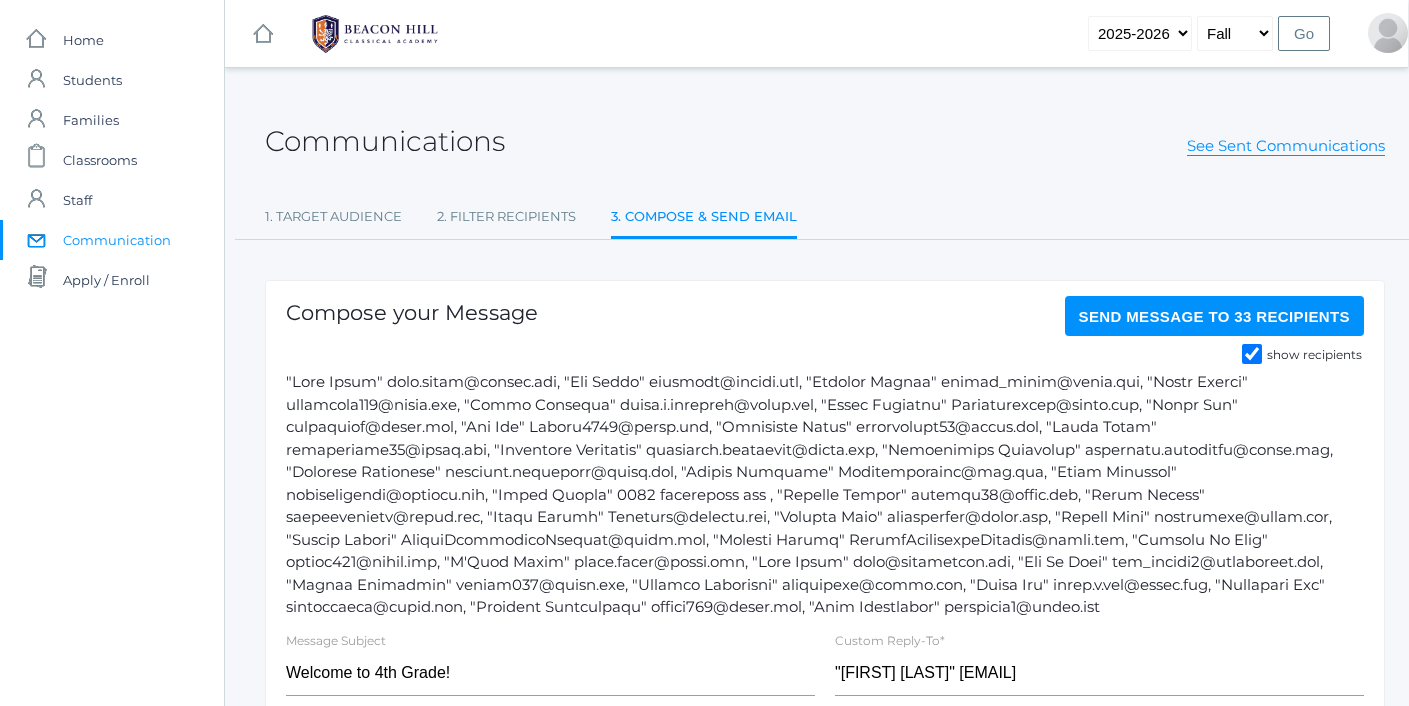 scroll, scrollTop: 0, scrollLeft: 1, axis: horizontal 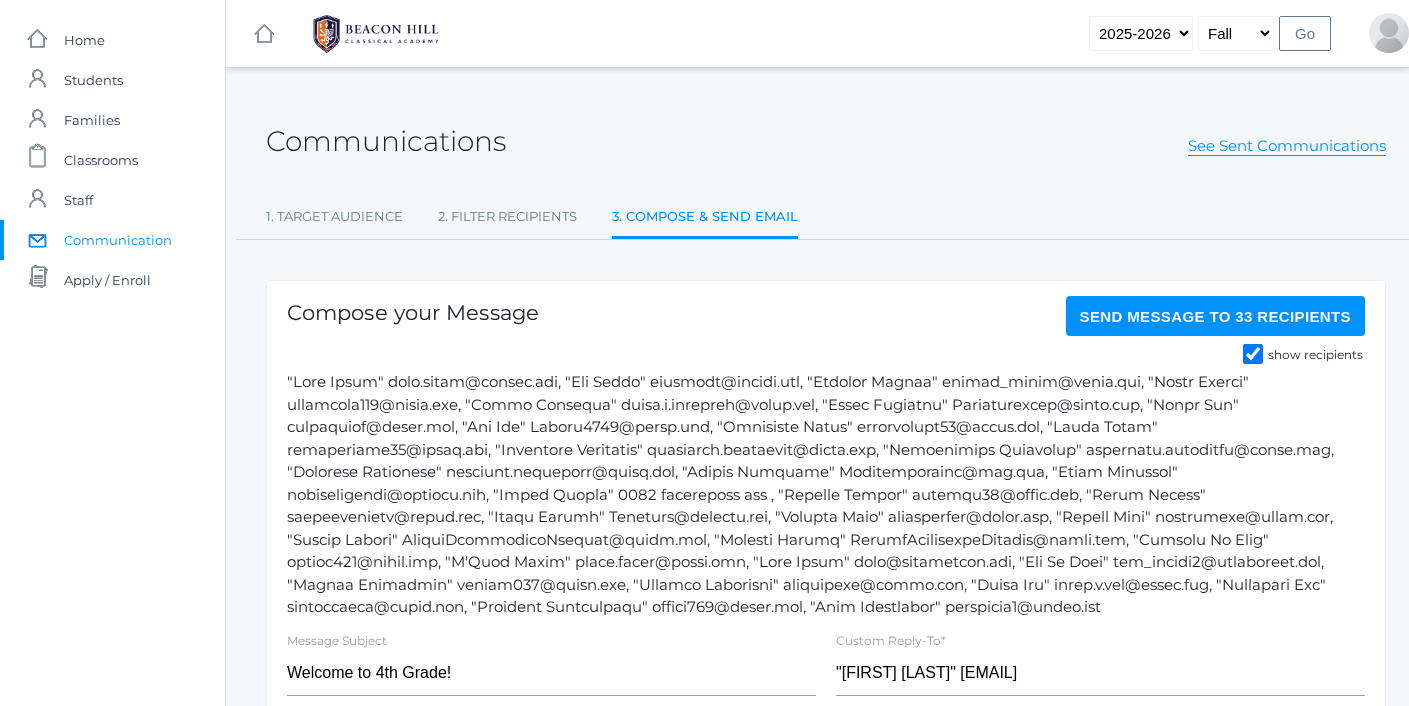 click on "Send Message   to 33 recipients" 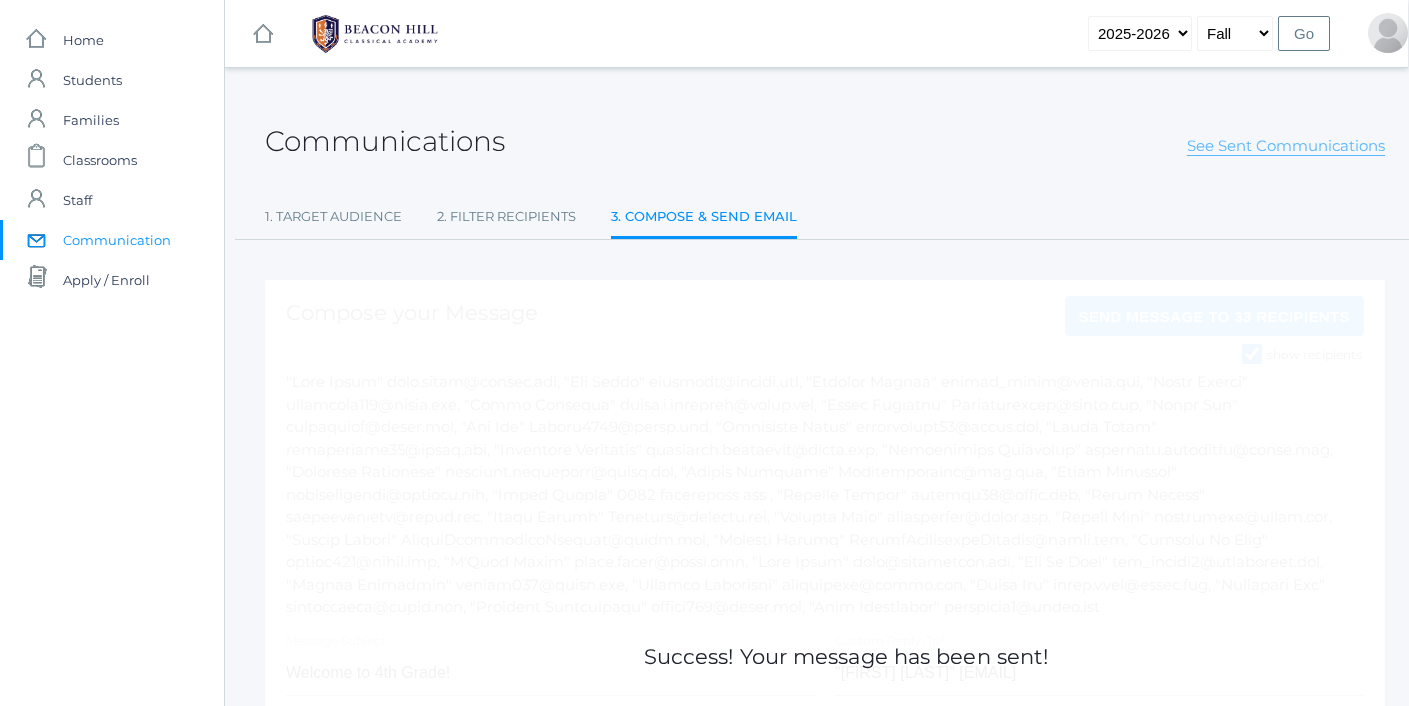 scroll, scrollTop: 0, scrollLeft: 1, axis: horizontal 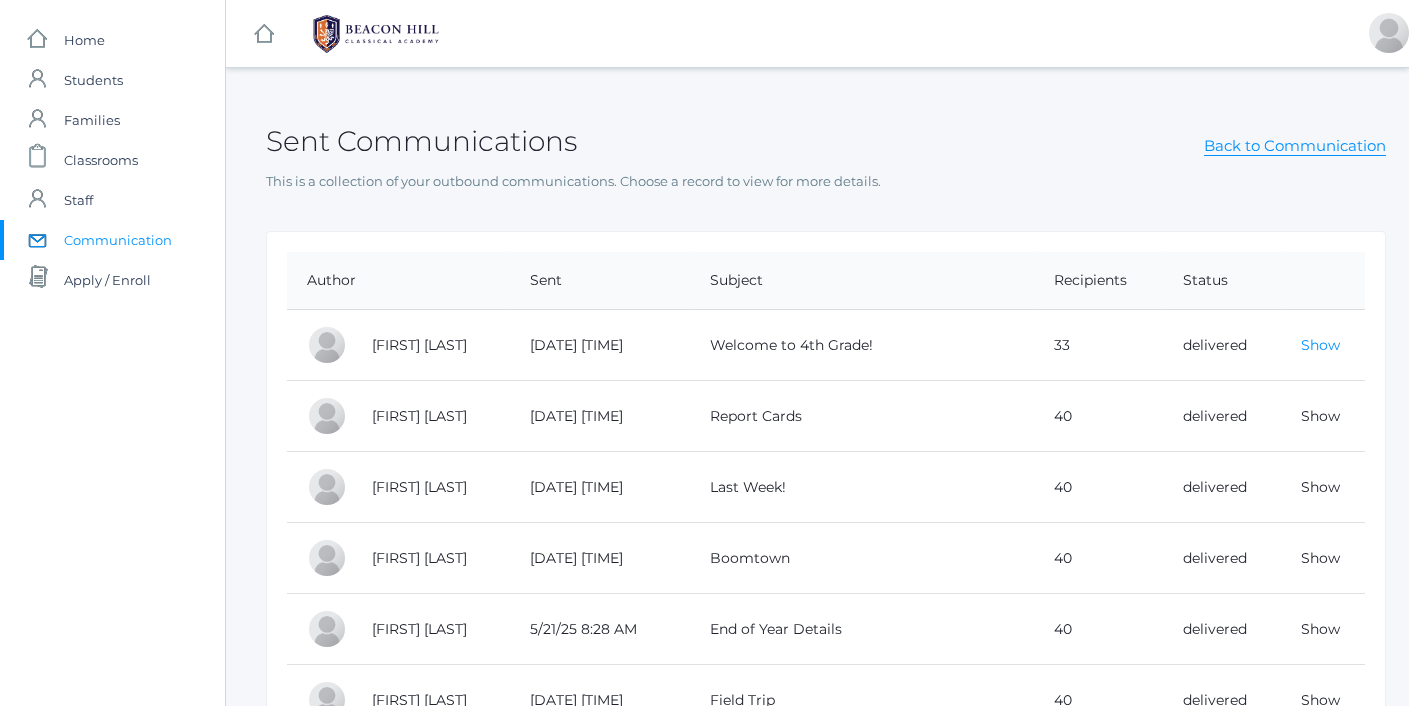 click on "Show" at bounding box center [1320, 345] 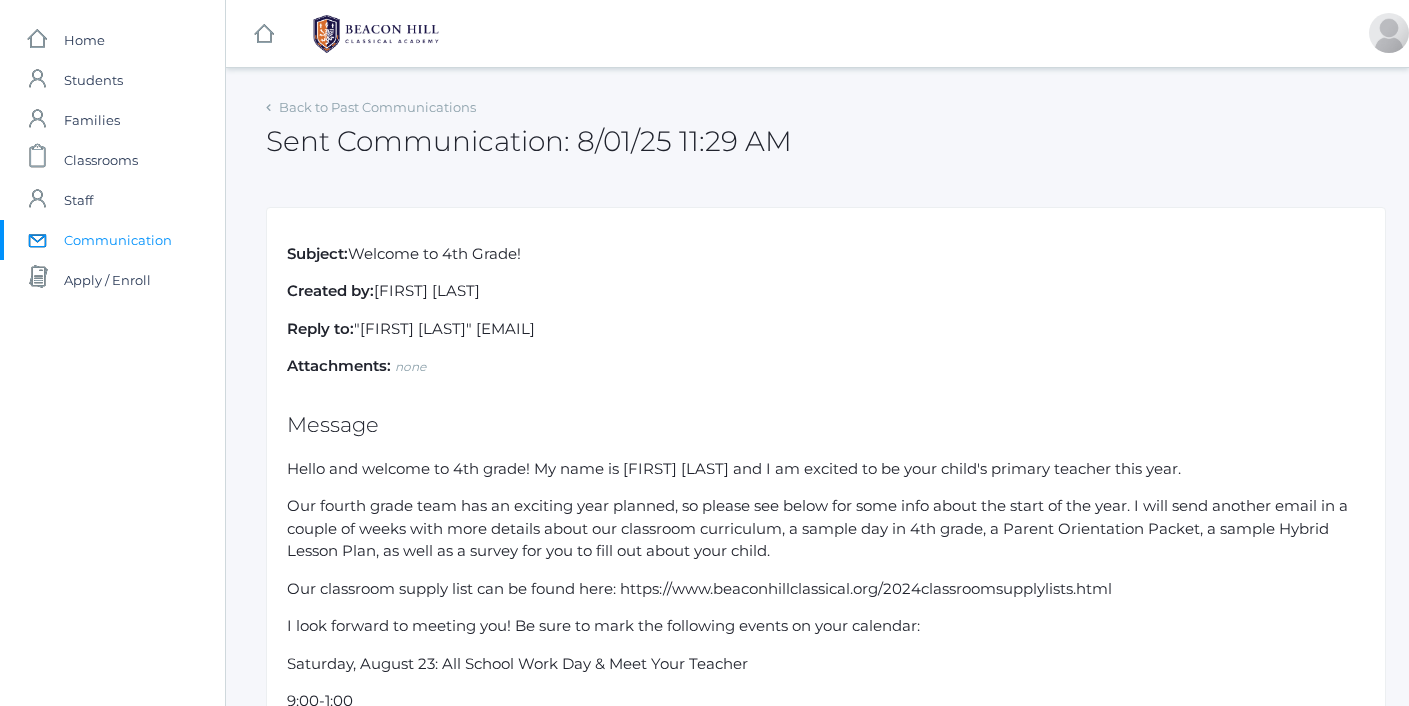 scroll, scrollTop: 0, scrollLeft: 0, axis: both 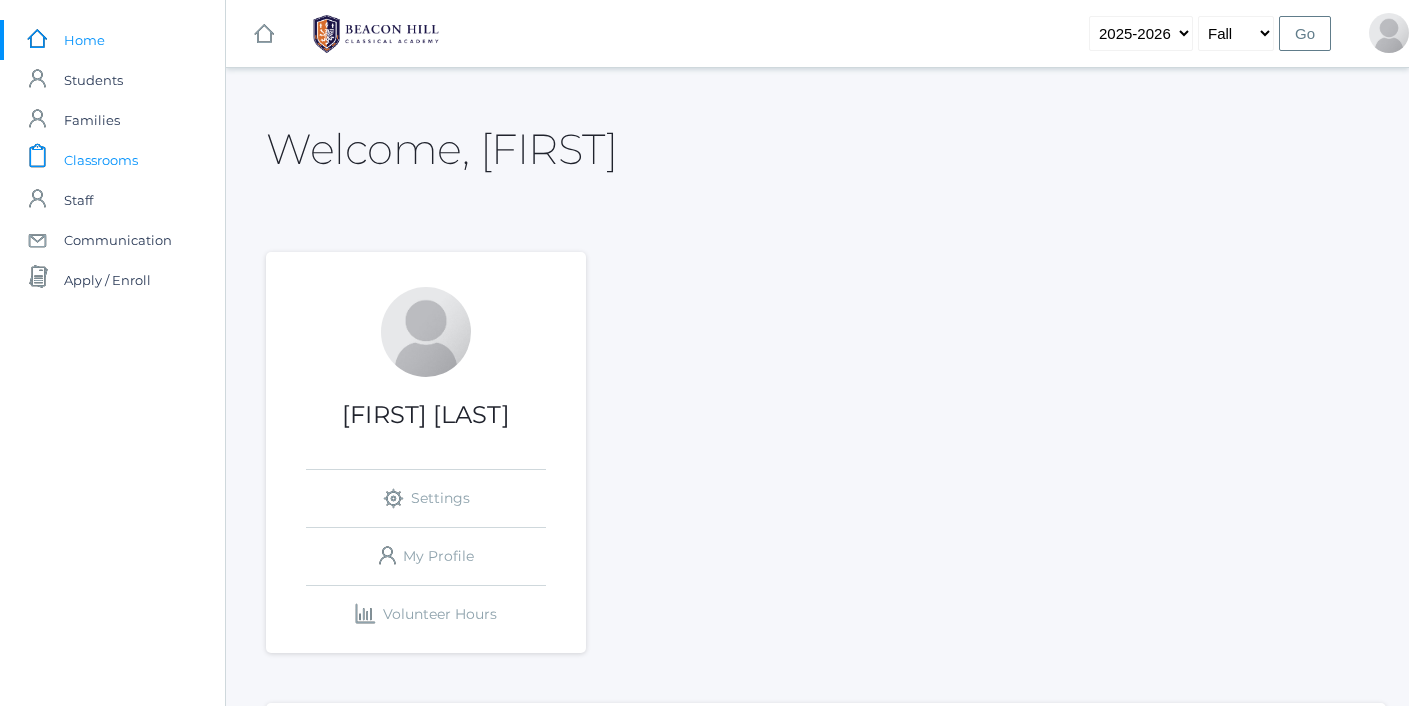 click on "Classrooms" at bounding box center (101, 160) 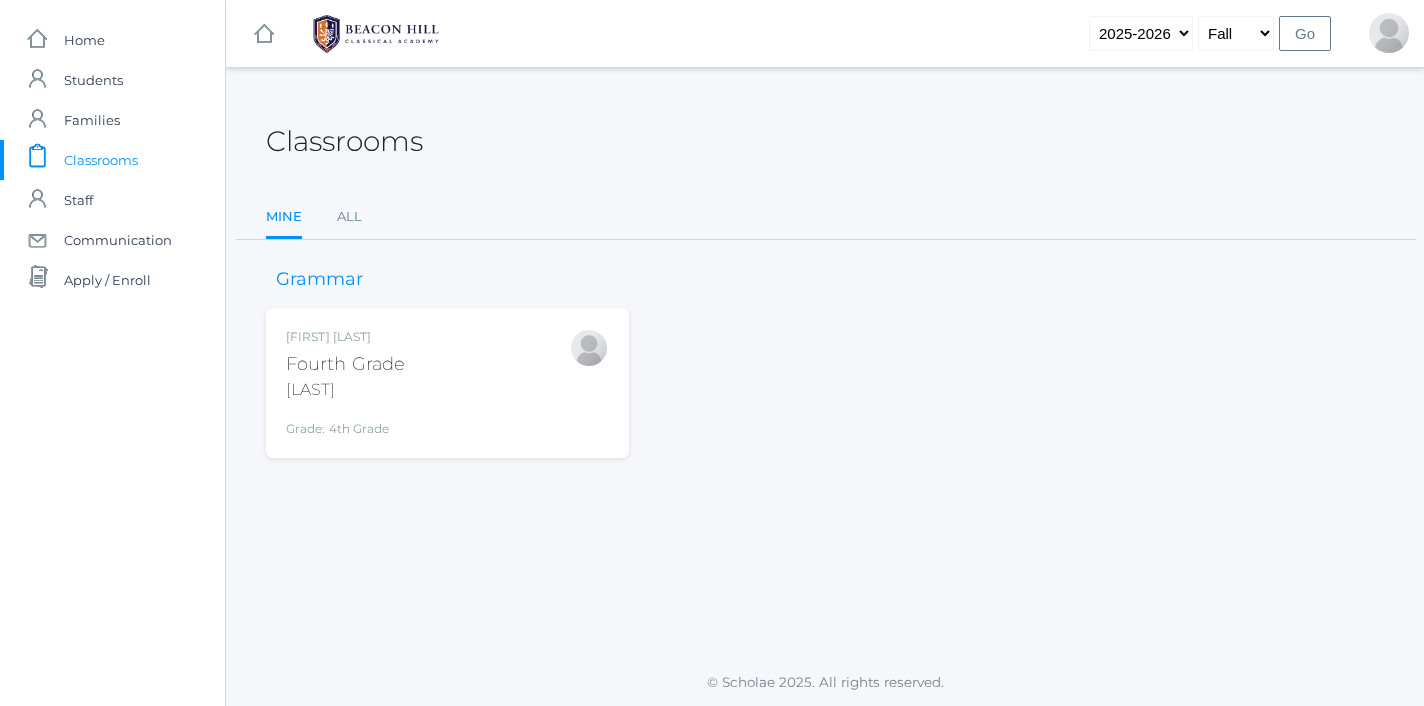 click on "Lydia  Chaffin
Fourth Grade
Chaffin
Grade: 4th Grade
04LA" at bounding box center (447, 383) 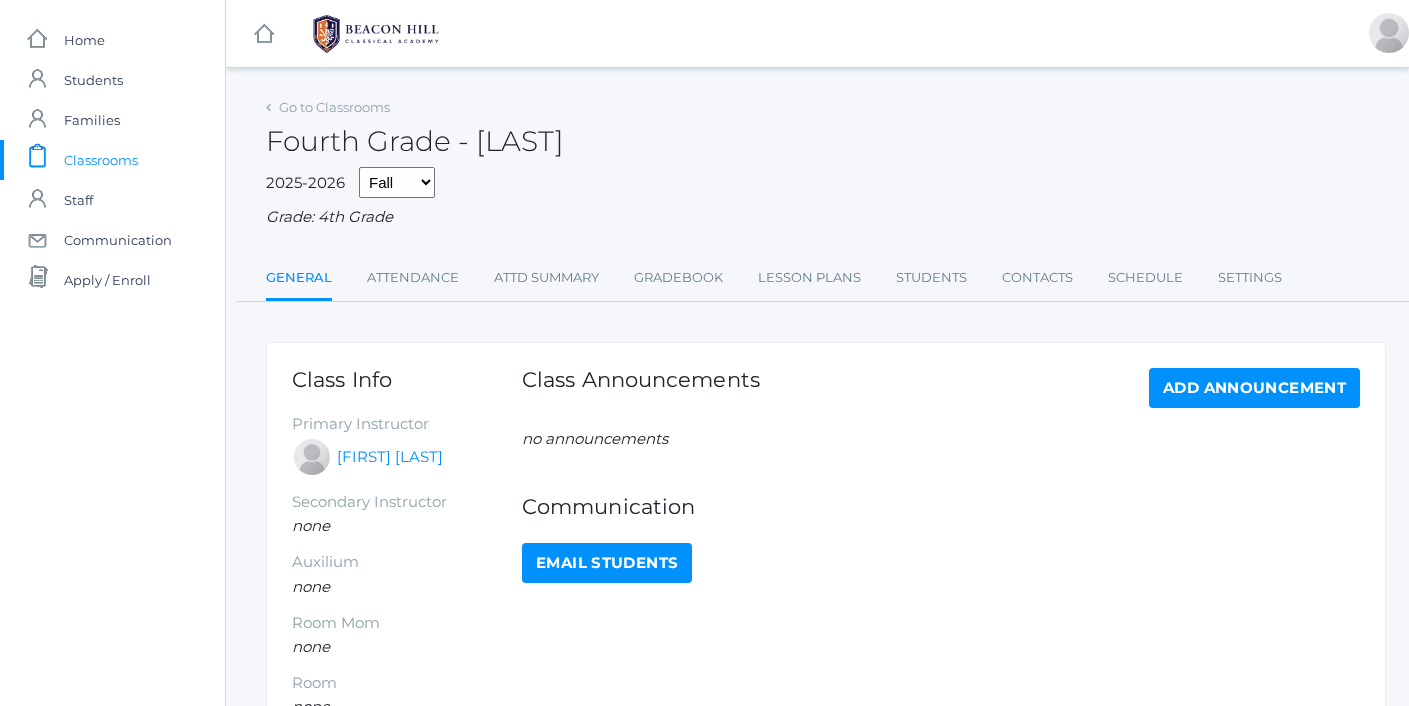 scroll, scrollTop: 0, scrollLeft: 0, axis: both 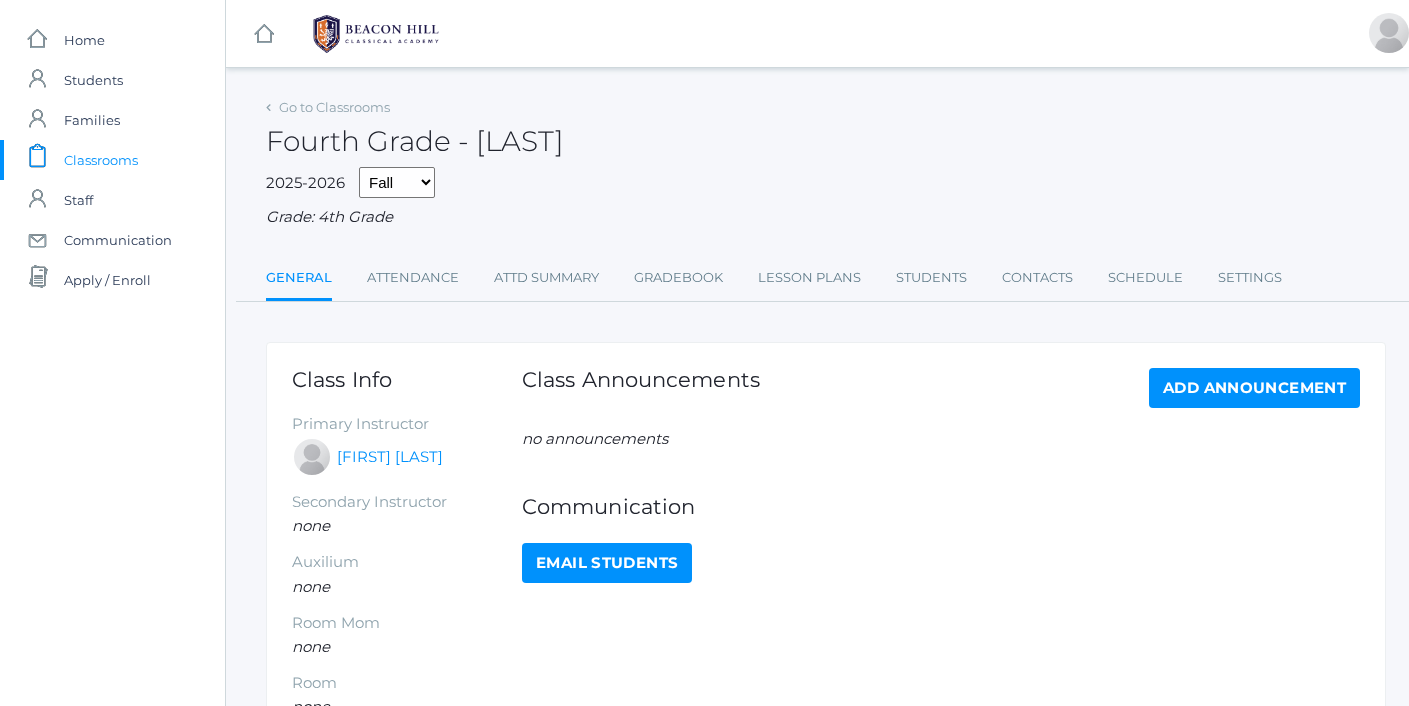 click on "General
Attendance
Attd Summary
Gradebook
Lesson Plans
Students
Contacts
Schedule
Settings" at bounding box center [826, 279] 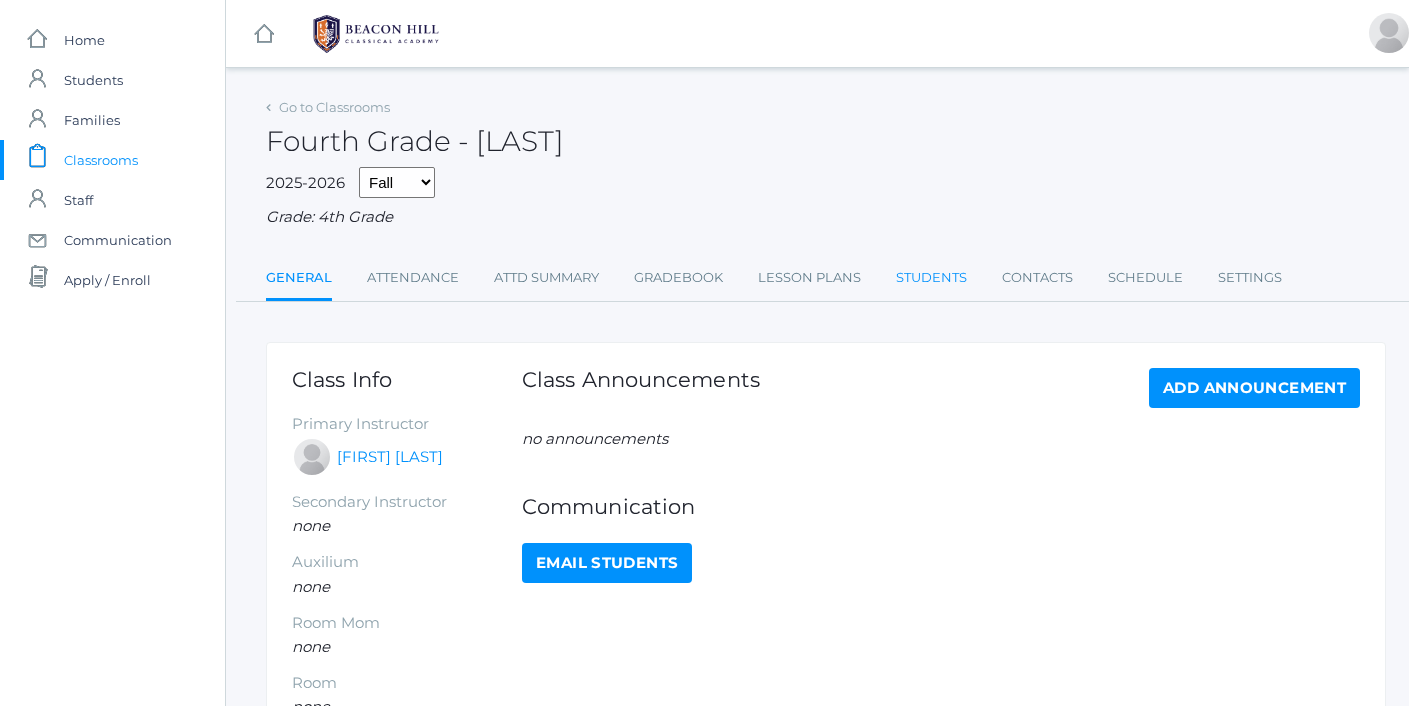 click on "Students" at bounding box center [931, 278] 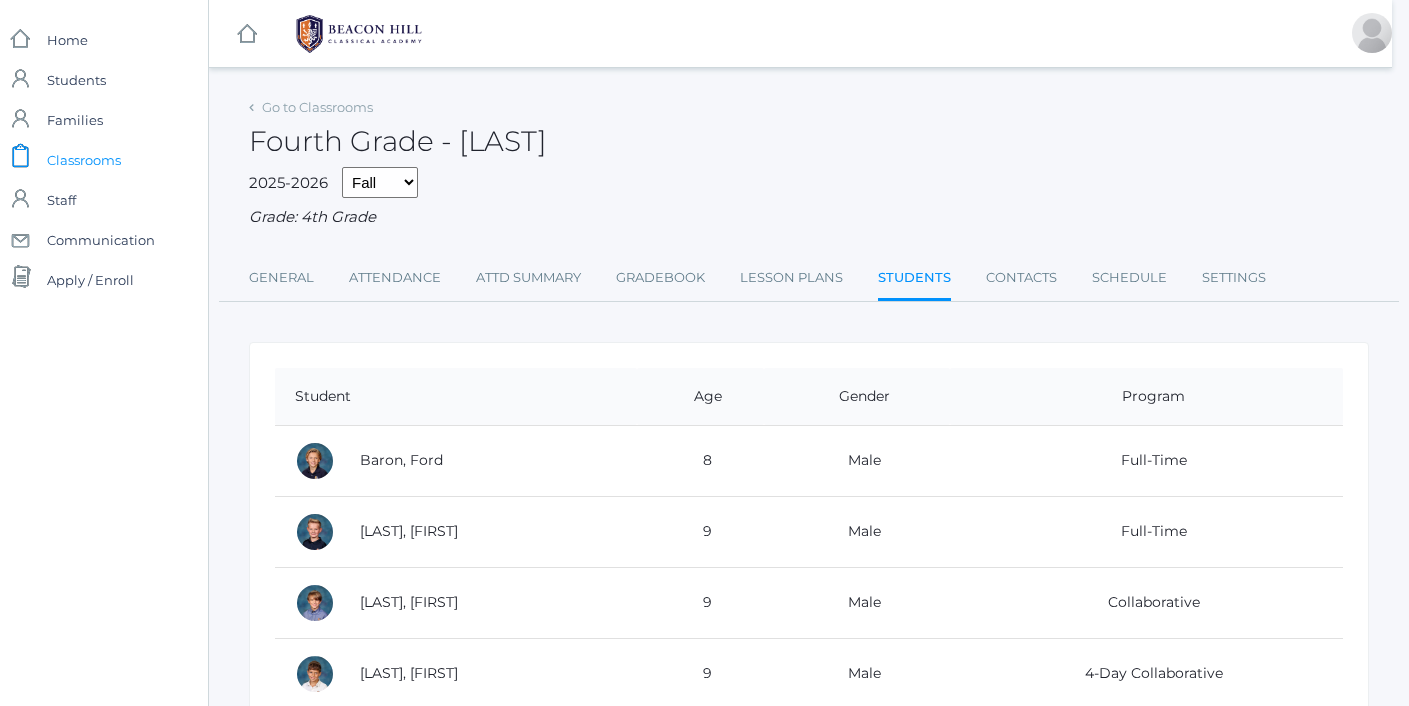scroll, scrollTop: 0, scrollLeft: 17, axis: horizontal 